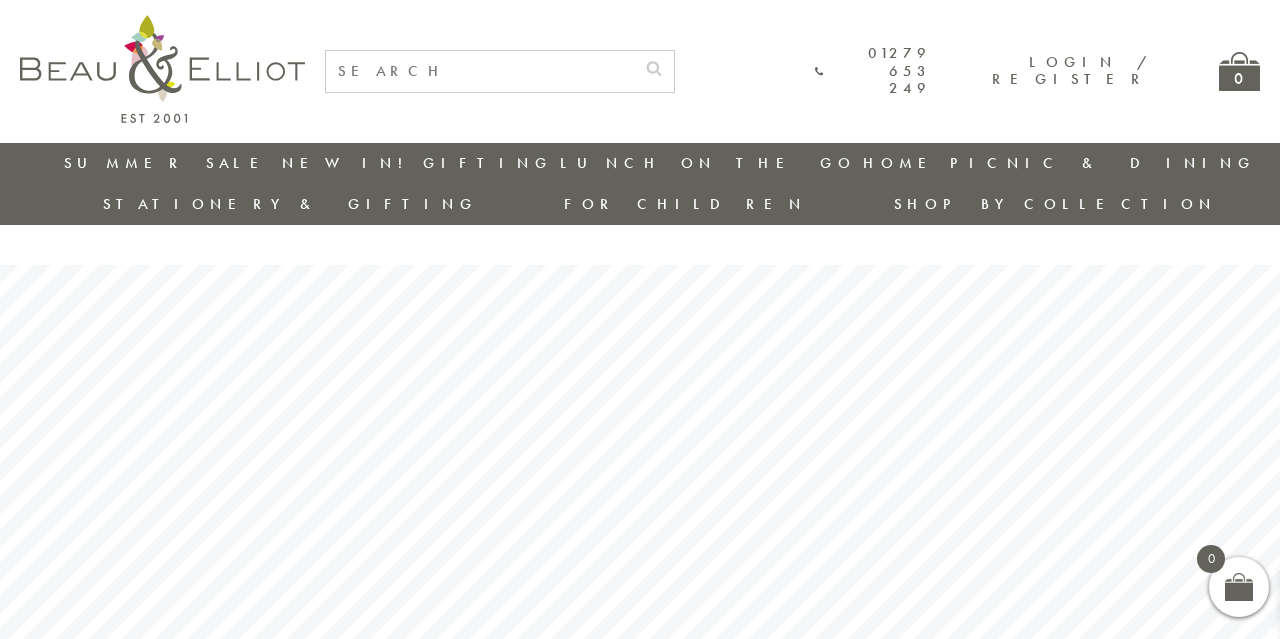scroll, scrollTop: 0, scrollLeft: 0, axis: both 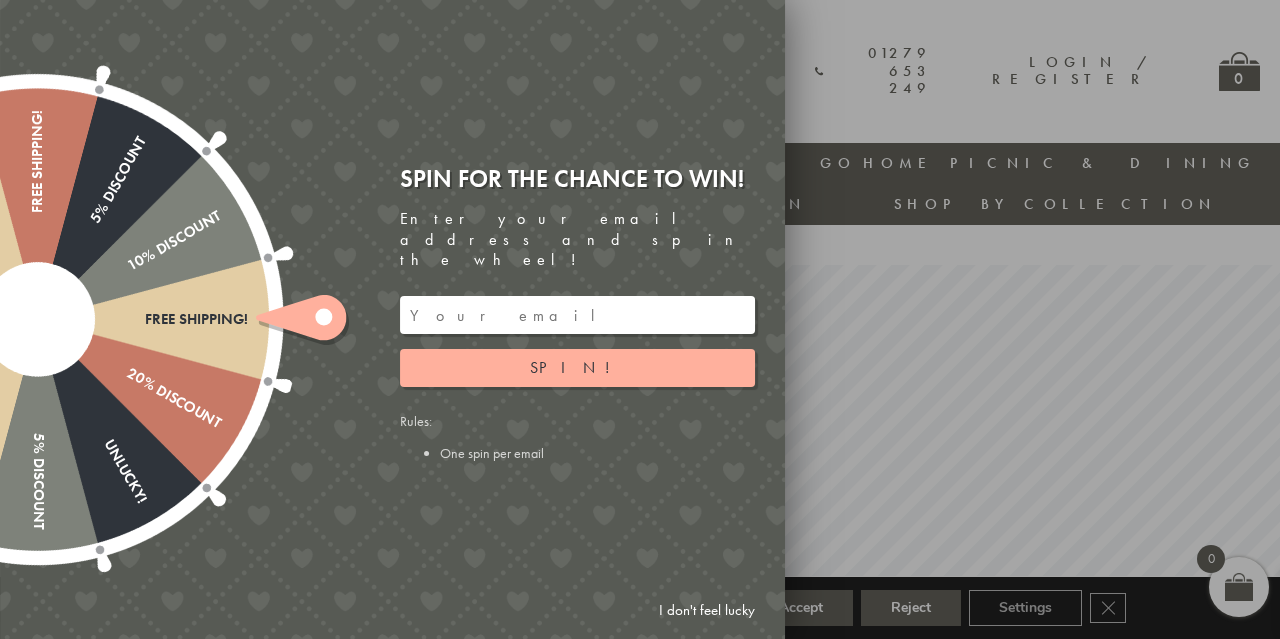 click on "Spin for the chance to win!
Enter your email address and spin the wheel!
Spin!
Rules: One spin per email" at bounding box center [585, 320] 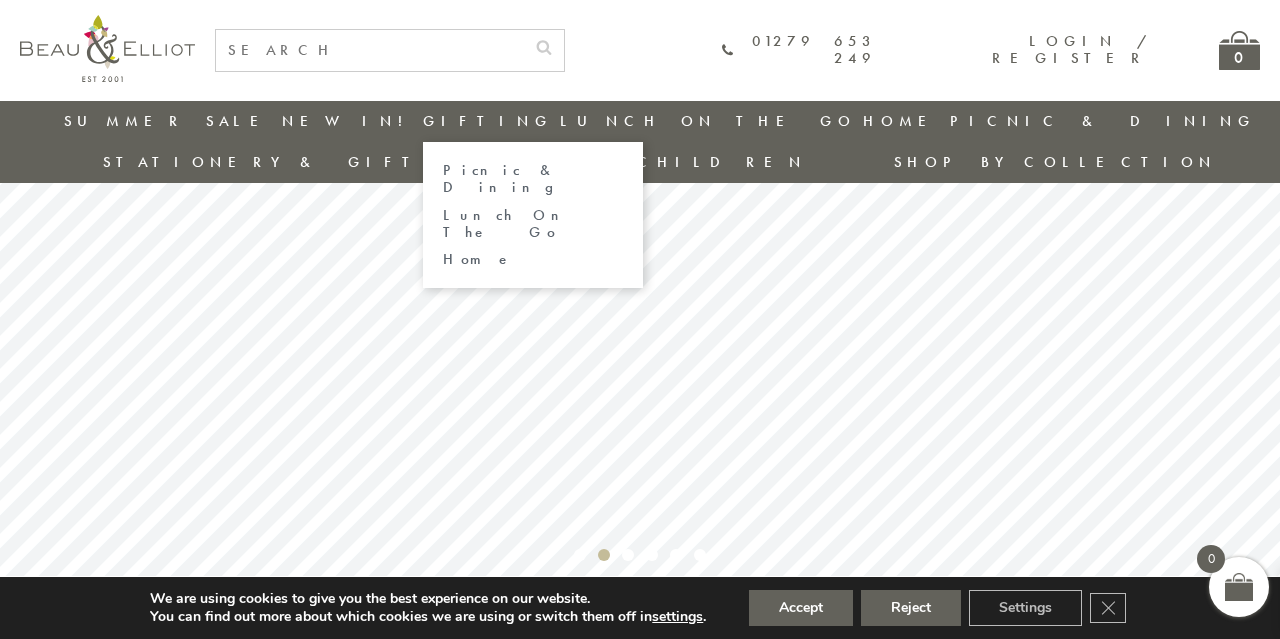 scroll, scrollTop: 167, scrollLeft: 0, axis: vertical 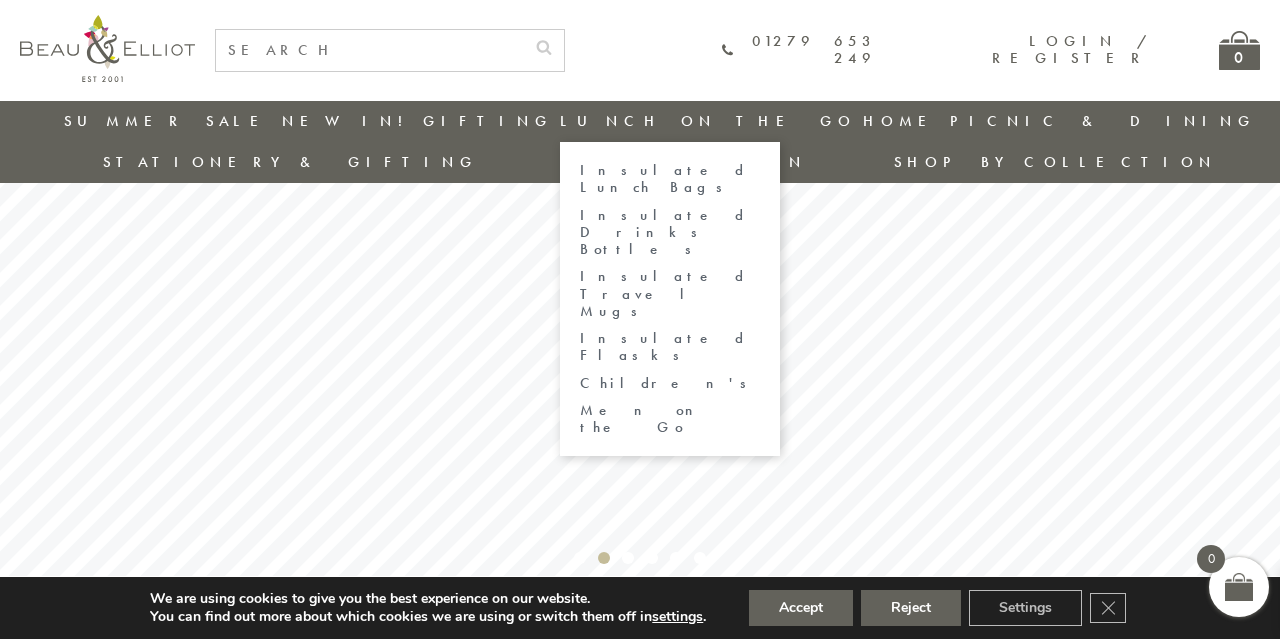 click on "Insulated Lunch Bags" at bounding box center (670, 179) 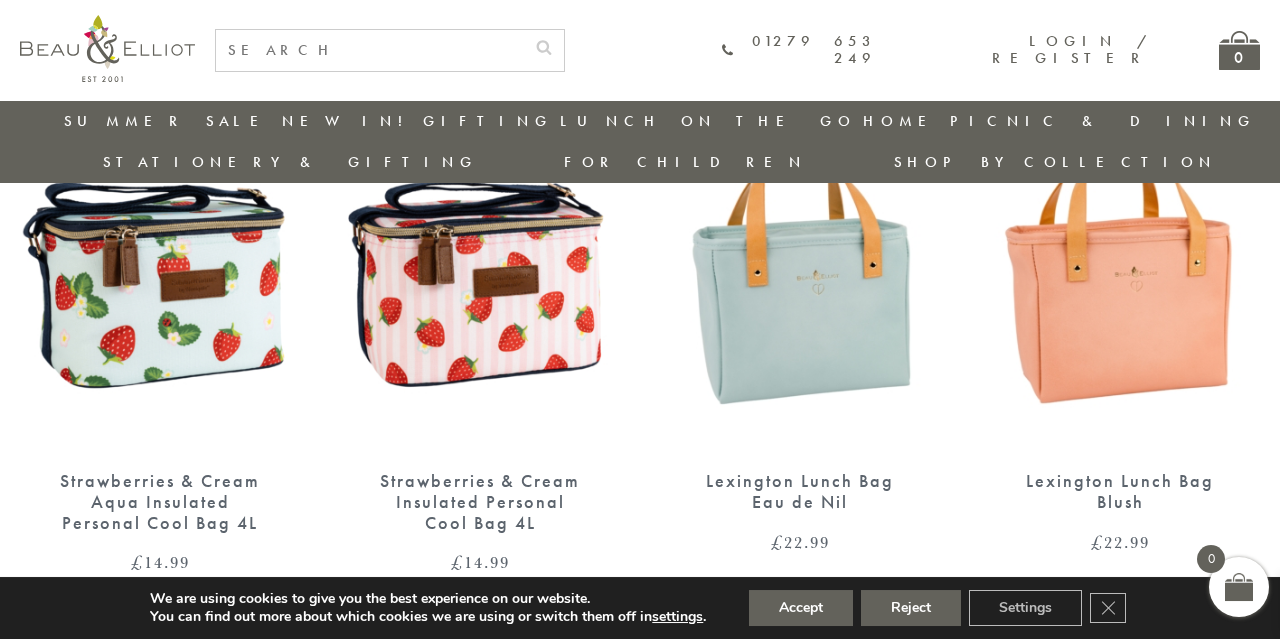 scroll, scrollTop: 1416, scrollLeft: 0, axis: vertical 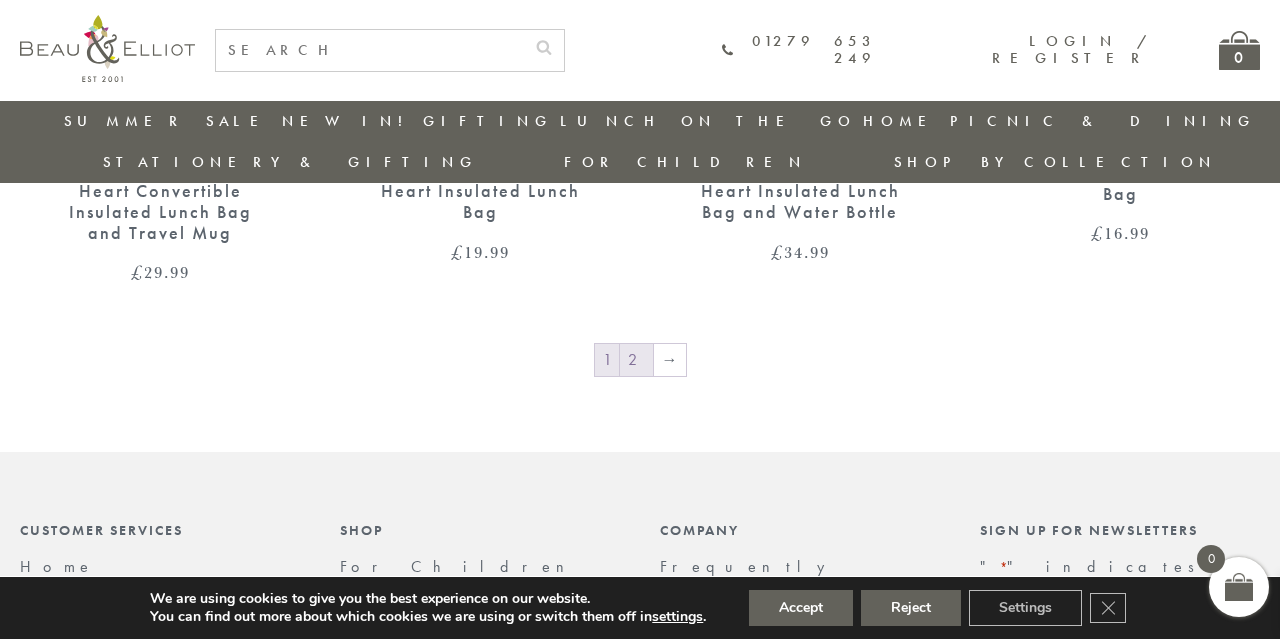 click on "2" at bounding box center [636, 360] 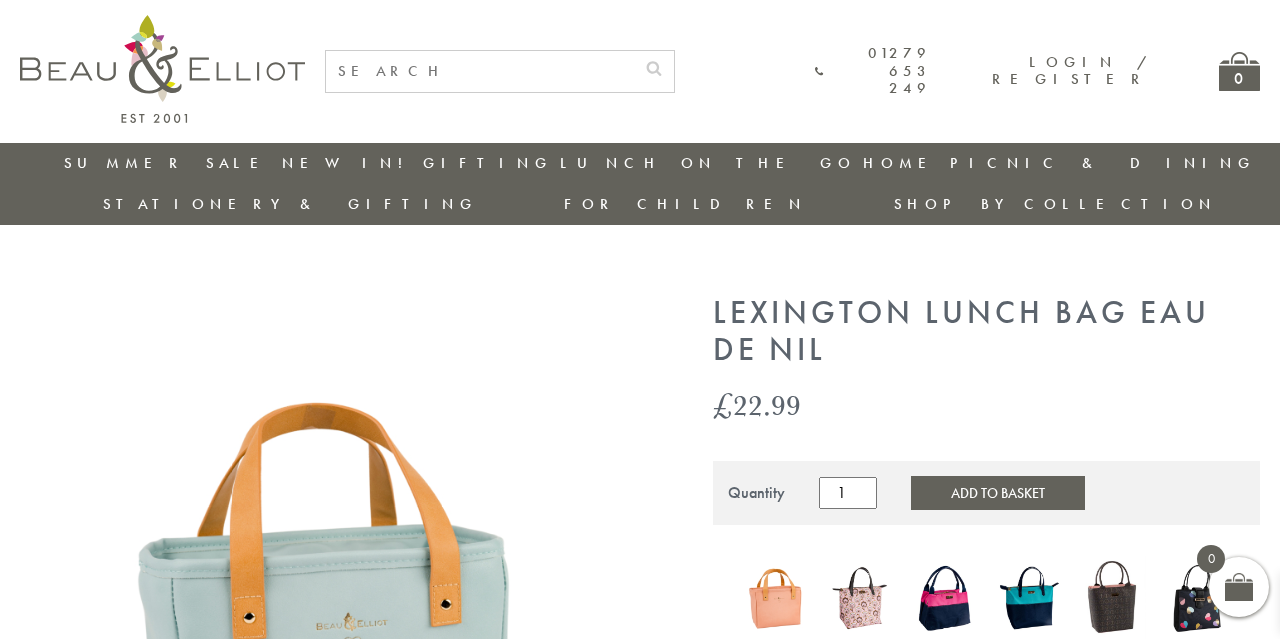 scroll, scrollTop: 0, scrollLeft: 0, axis: both 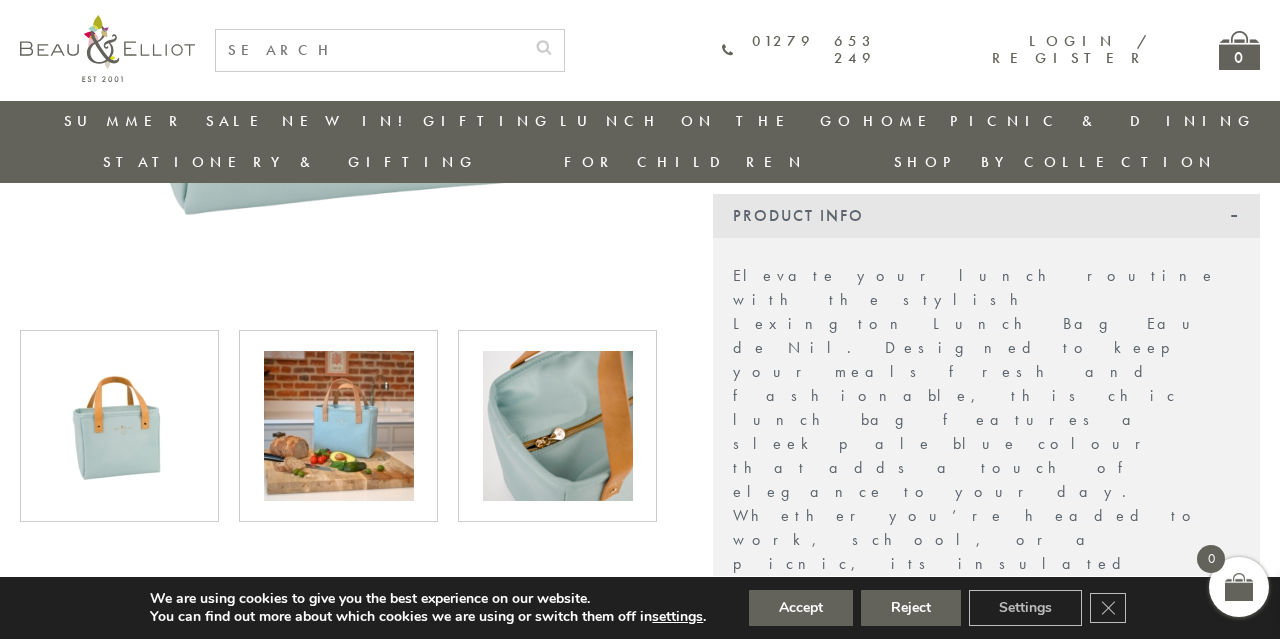 click at bounding box center (339, 426) 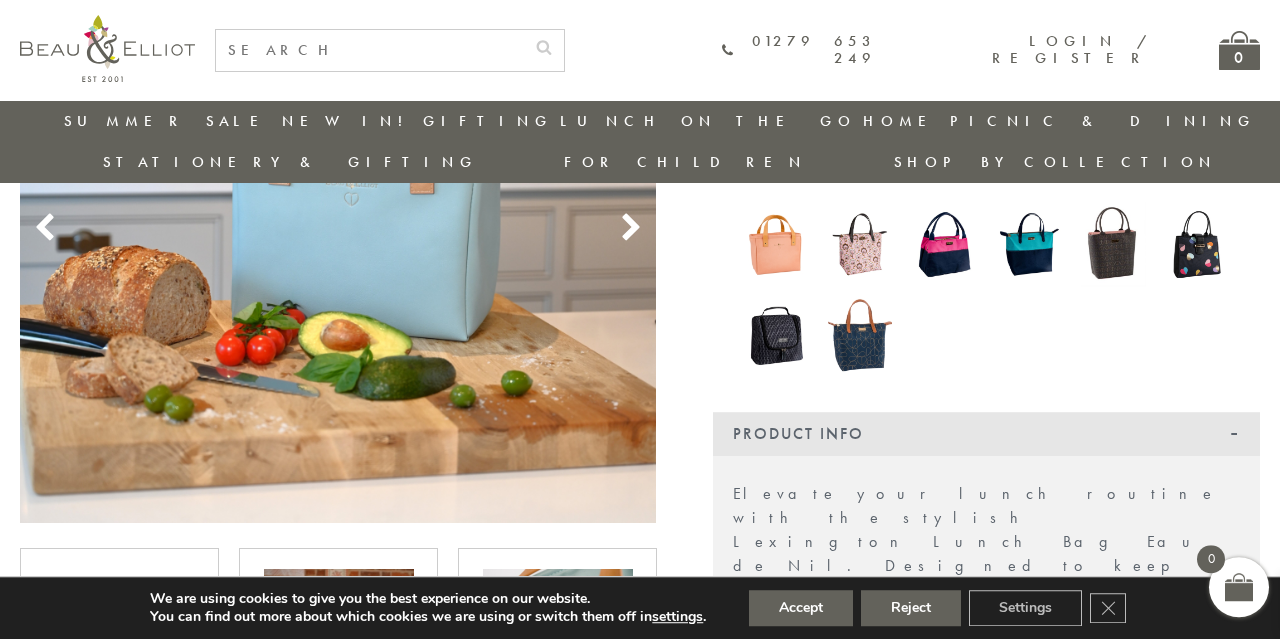 scroll, scrollTop: 273, scrollLeft: 0, axis: vertical 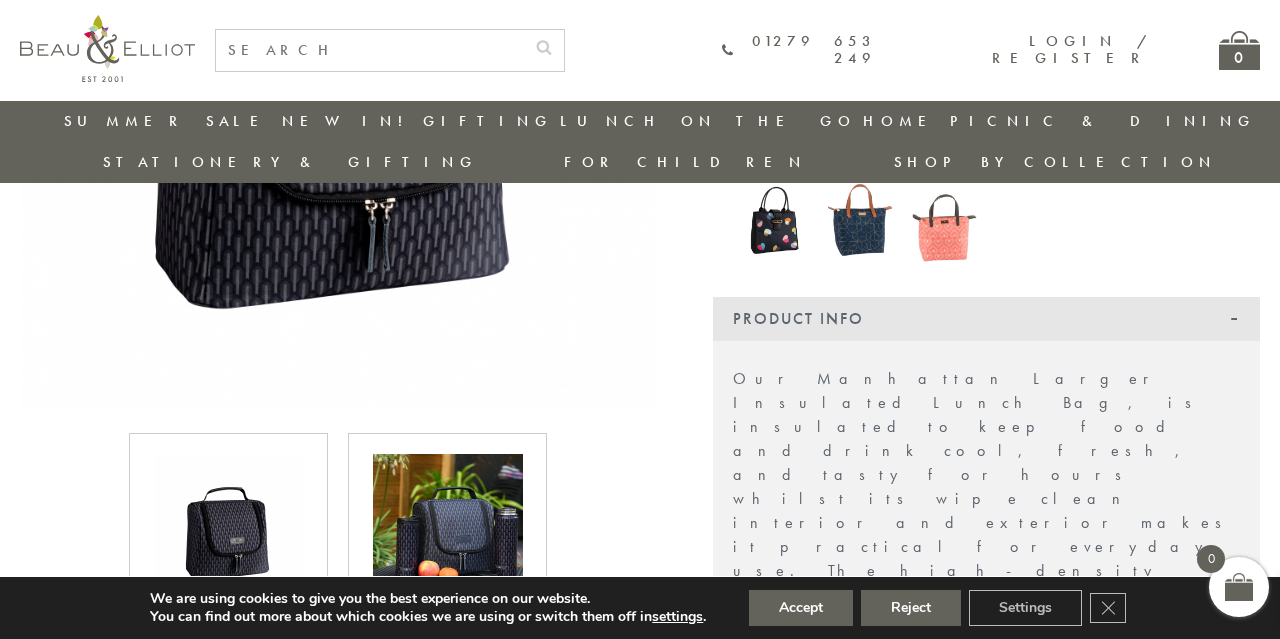 click at bounding box center (448, 529) 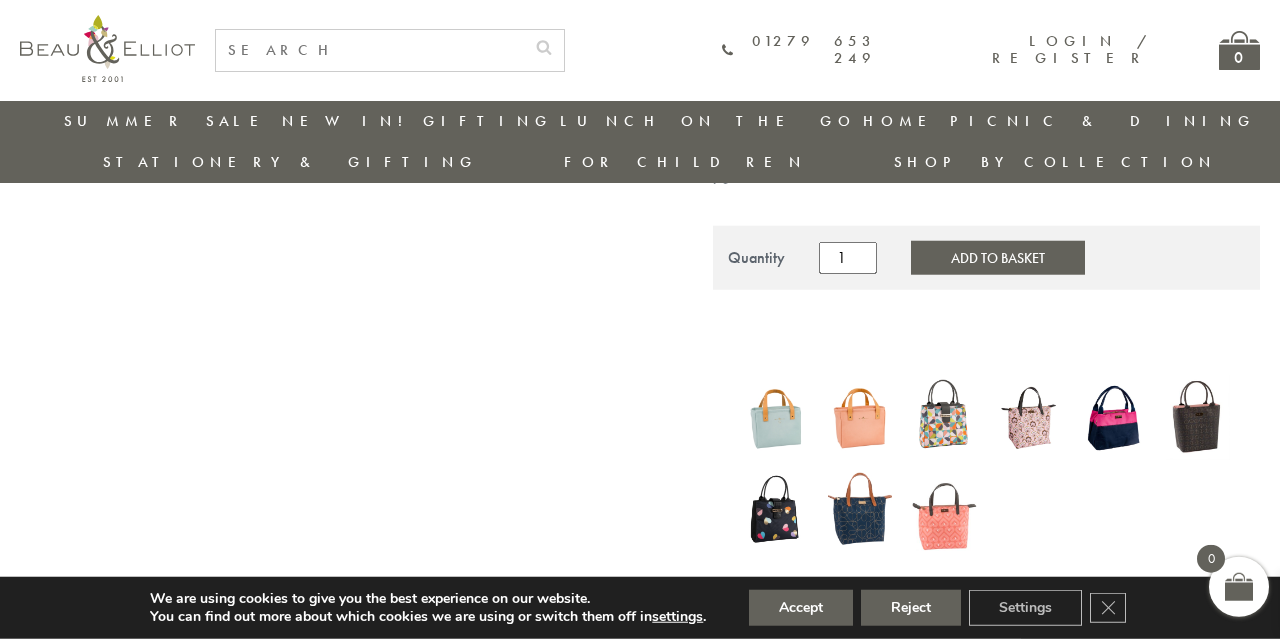 scroll, scrollTop: 170, scrollLeft: 0, axis: vertical 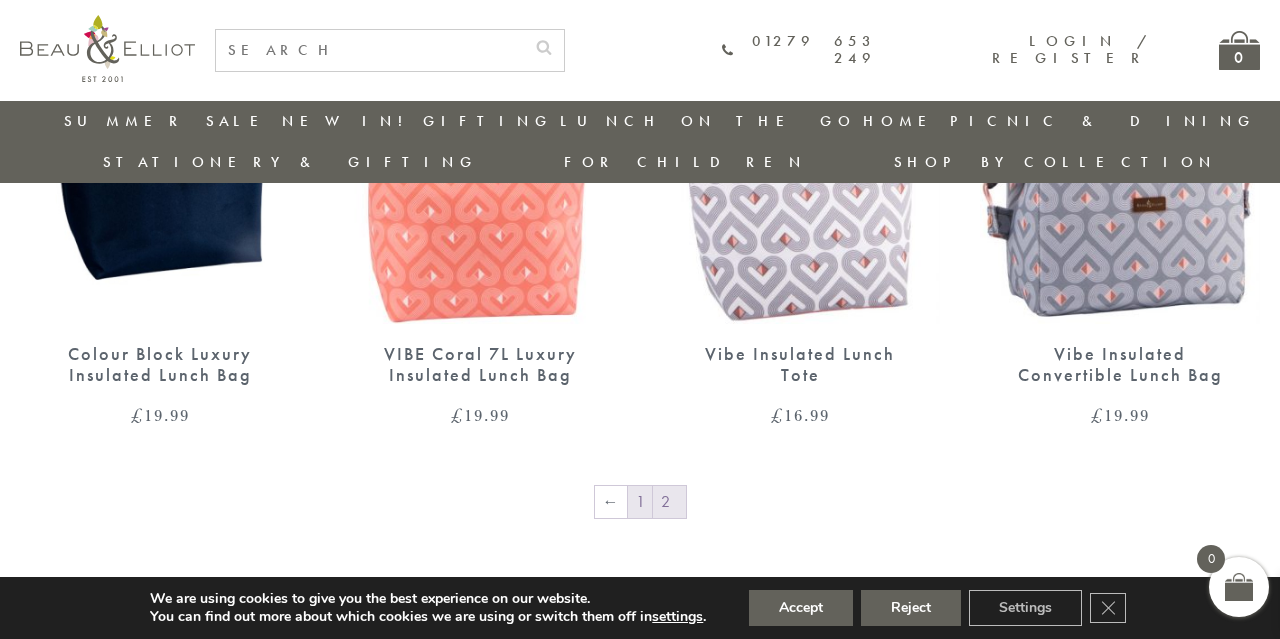 click on "1" at bounding box center (640, 502) 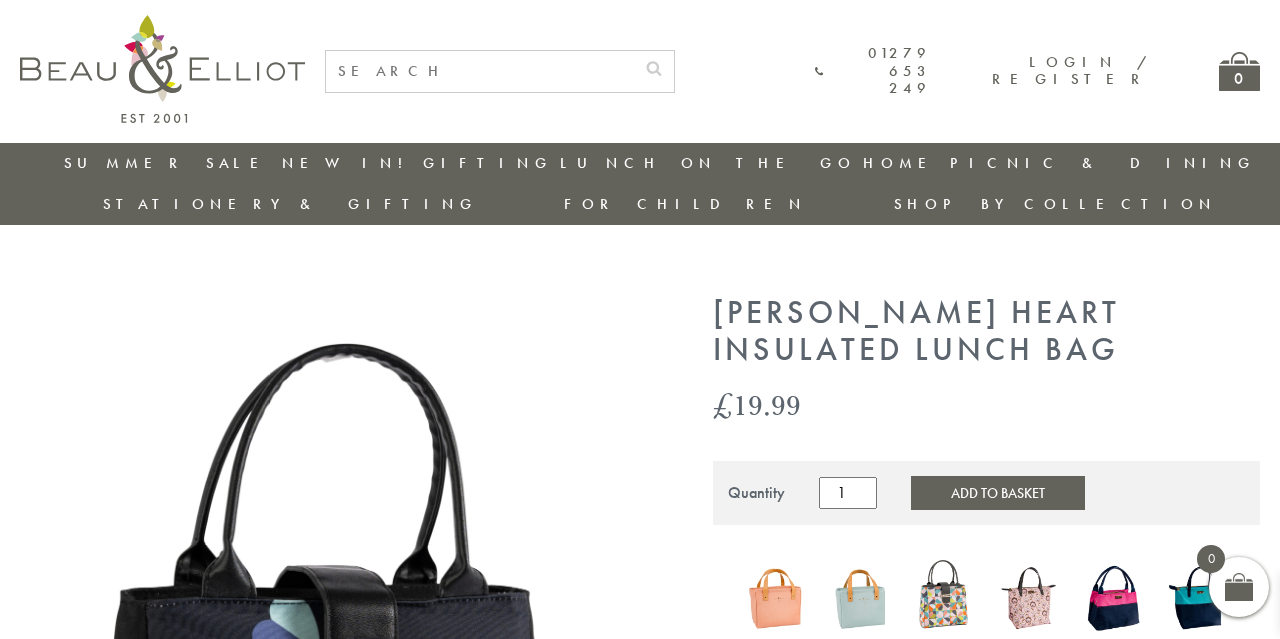 scroll, scrollTop: 0, scrollLeft: 0, axis: both 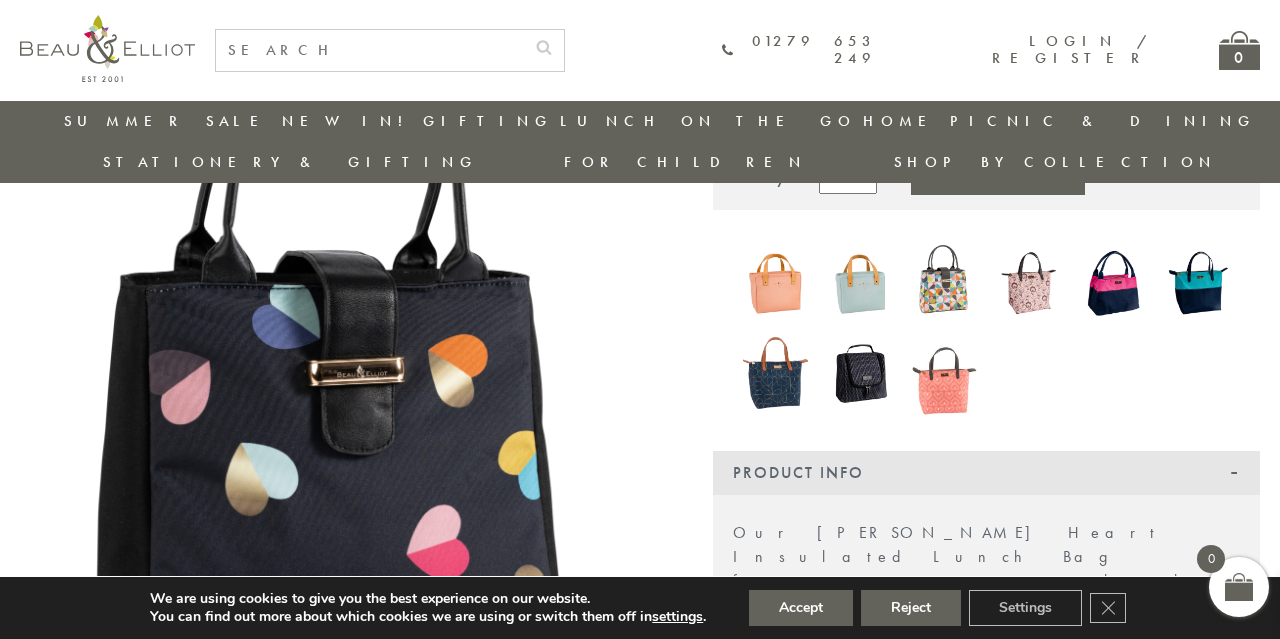 click at bounding box center [775, 283] 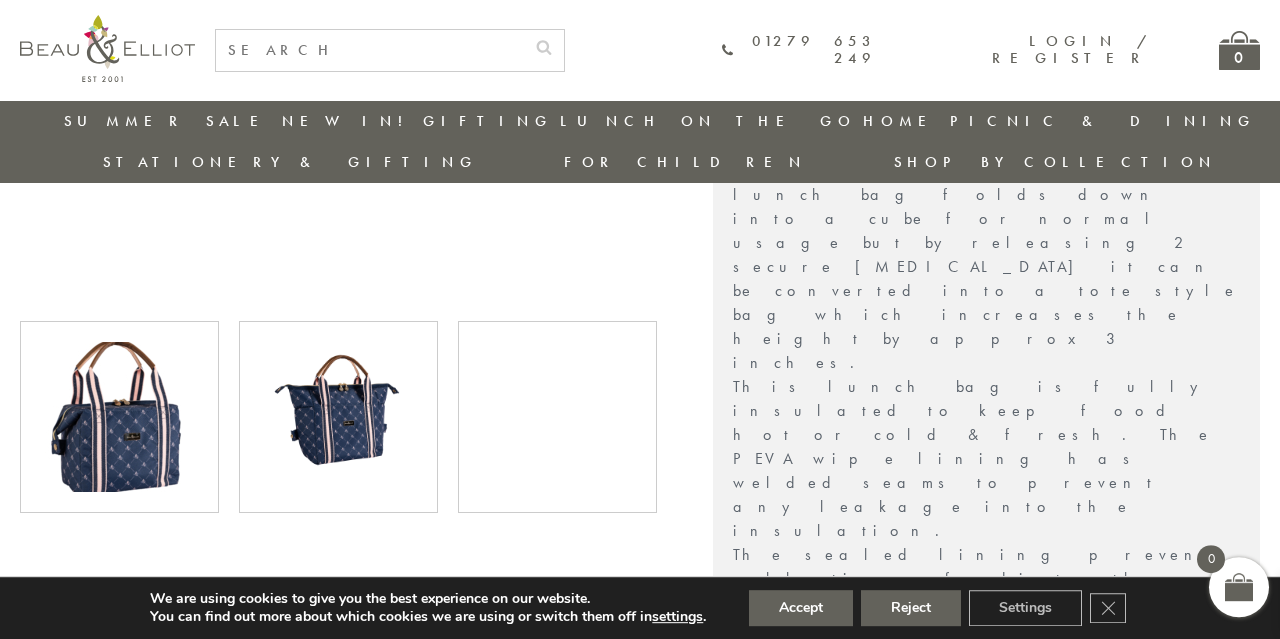 scroll, scrollTop: 688, scrollLeft: 0, axis: vertical 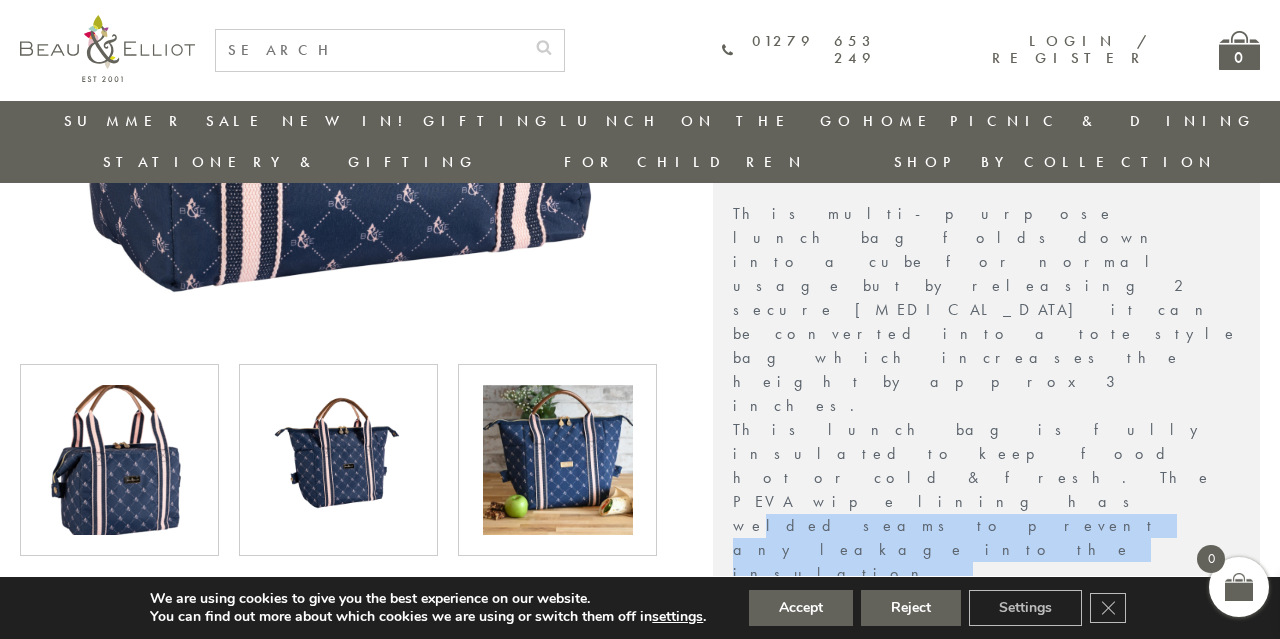 drag, startPoint x: 810, startPoint y: 273, endPoint x: 821, endPoint y: 283, distance: 14.866069 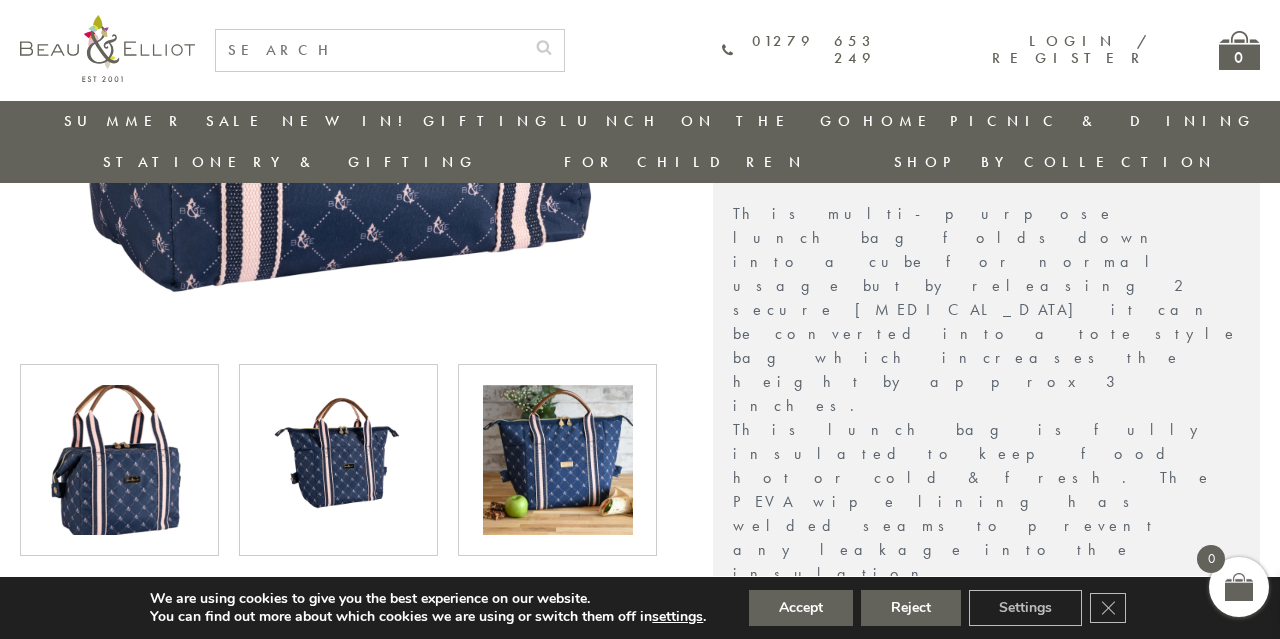 click on "This multi-purpose lunch bag folds down into a cube for normal usage but by releasing 2 secure poppers it can be converted into a tote style bag which increases the height by approx 3 inches.
This lunch bag is fully insulated to keep food hot or cold & fresh. The PEVA wipe lining has welded seams to prevent any leakage into the insulation.
The sealed lining prevents collection of dirt – thus making it easy to clean. It has a double metal zip pull and vegan leather handle grips for comfort & easy carrying, so is perfect for lunch, picnics, and the beach." at bounding box center [986, 502] 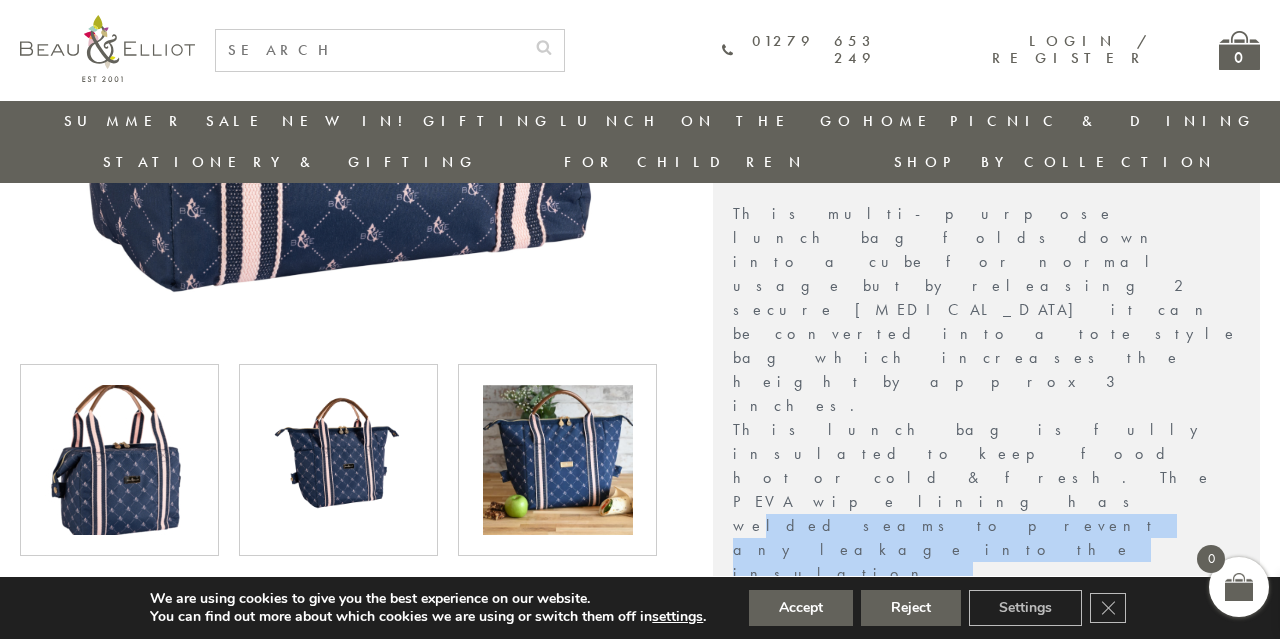 drag, startPoint x: 819, startPoint y: 275, endPoint x: 915, endPoint y: 331, distance: 111.13955 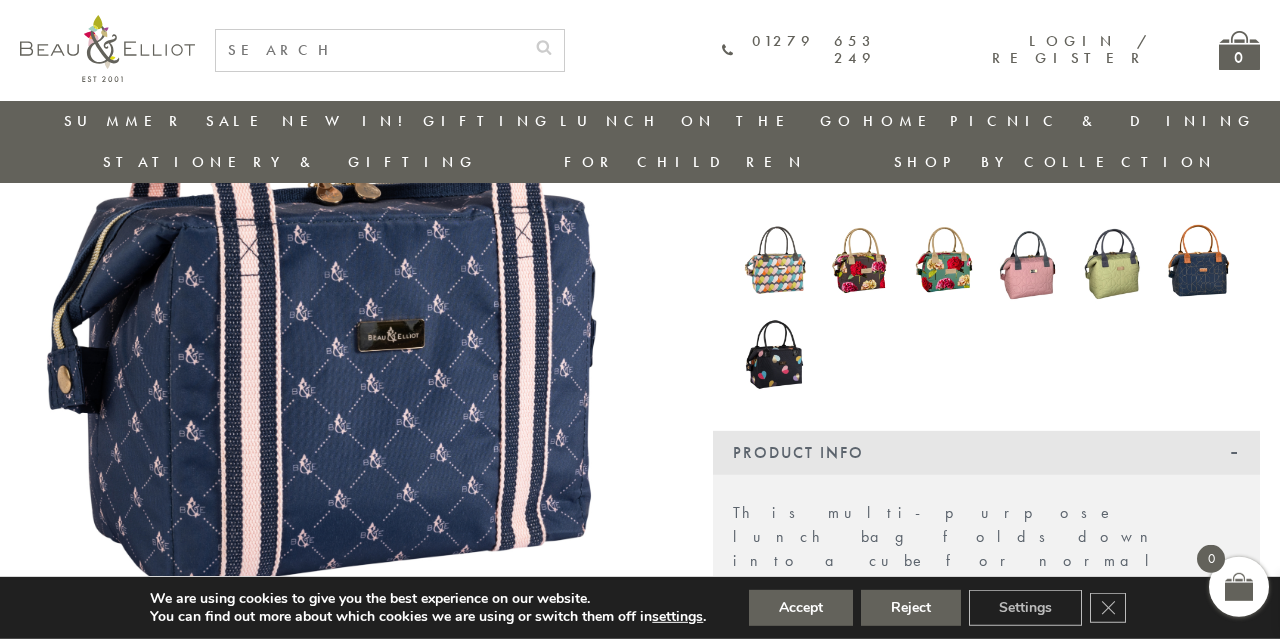 scroll, scrollTop: 376, scrollLeft: 0, axis: vertical 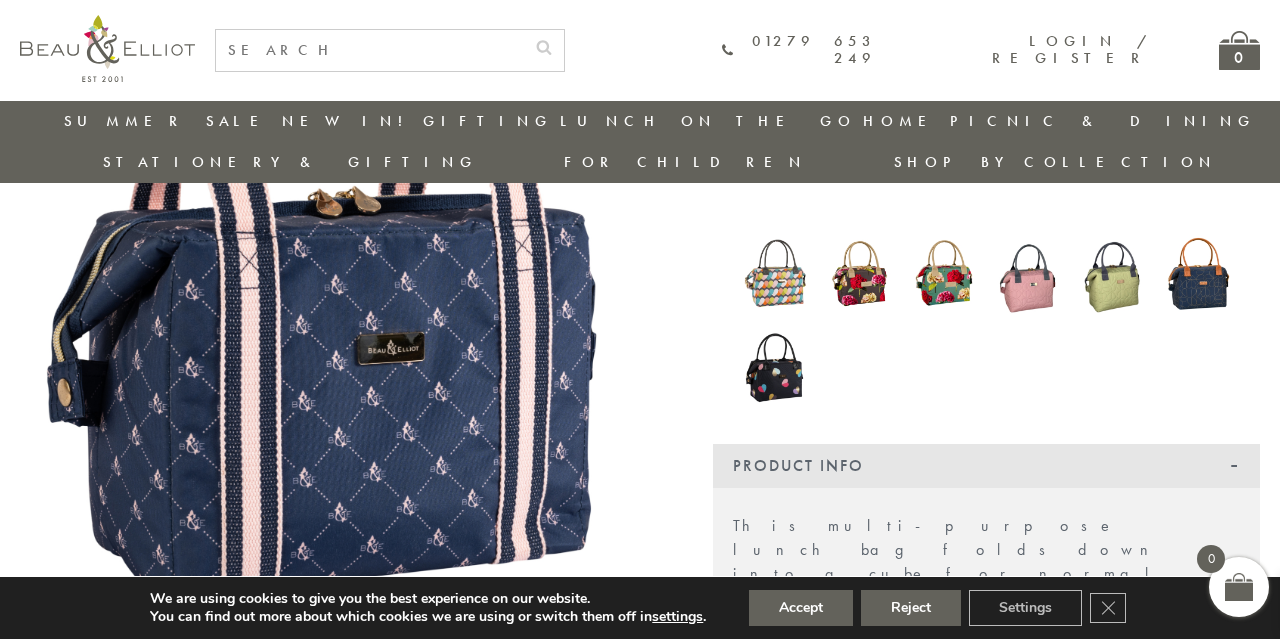 click at bounding box center [1029, 274] 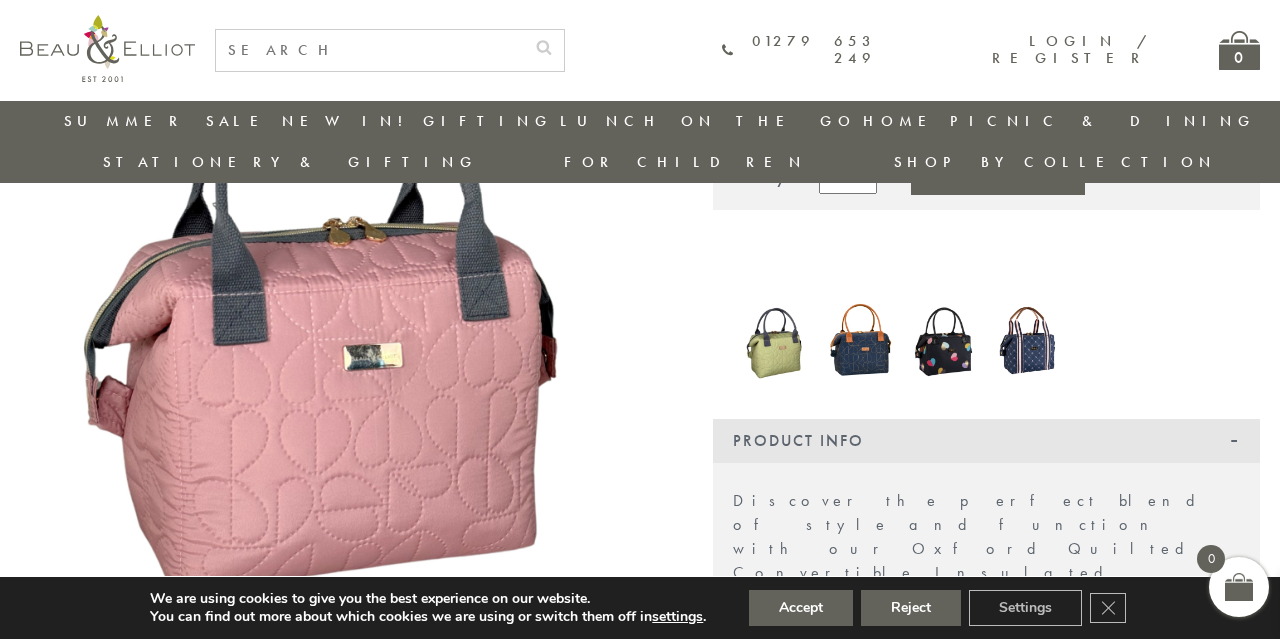 scroll, scrollTop: 584, scrollLeft: 0, axis: vertical 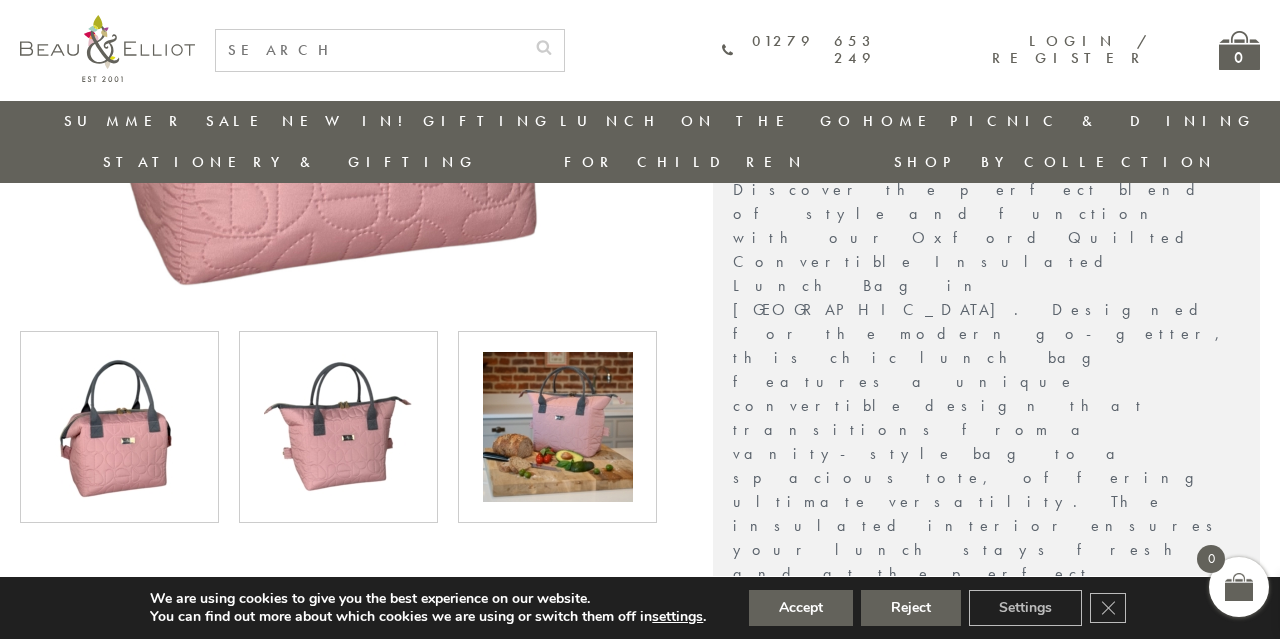 click at bounding box center [558, 427] 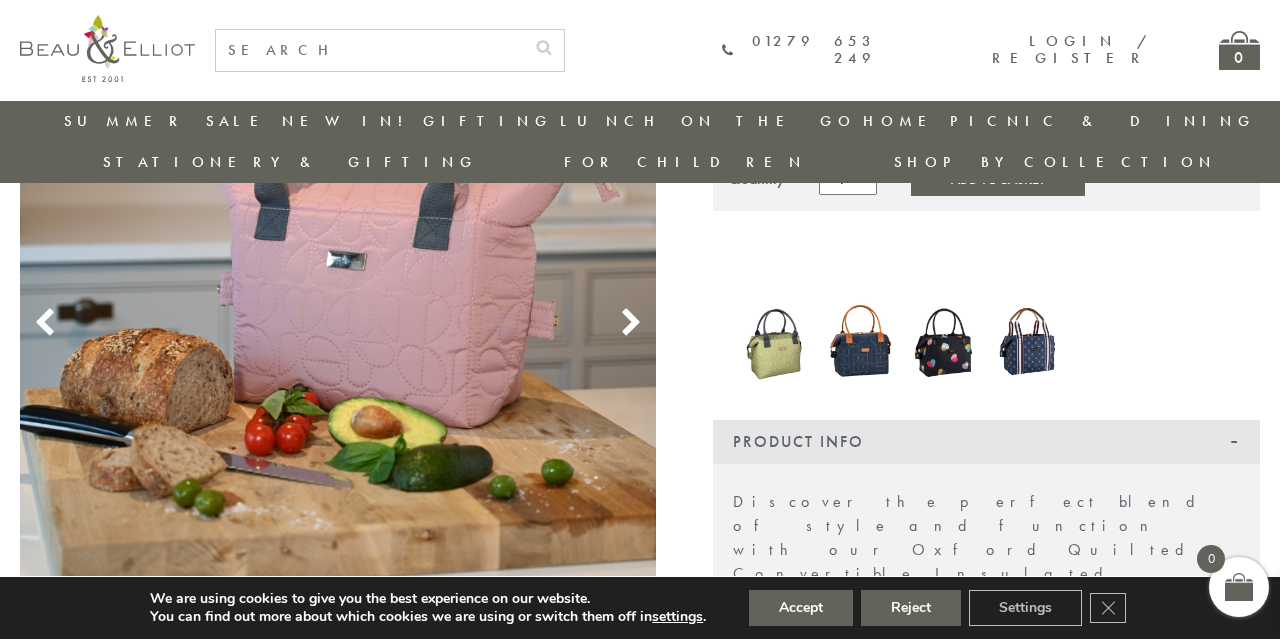 scroll, scrollTop: 168, scrollLeft: 0, axis: vertical 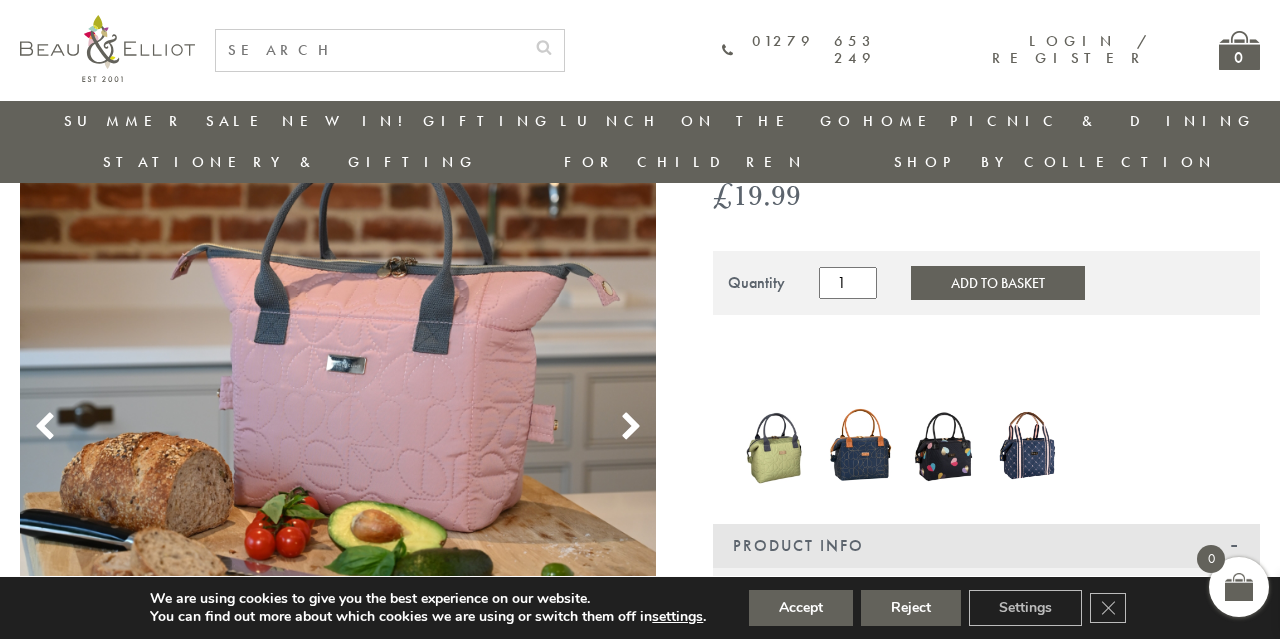 click at bounding box center [1029, 445] 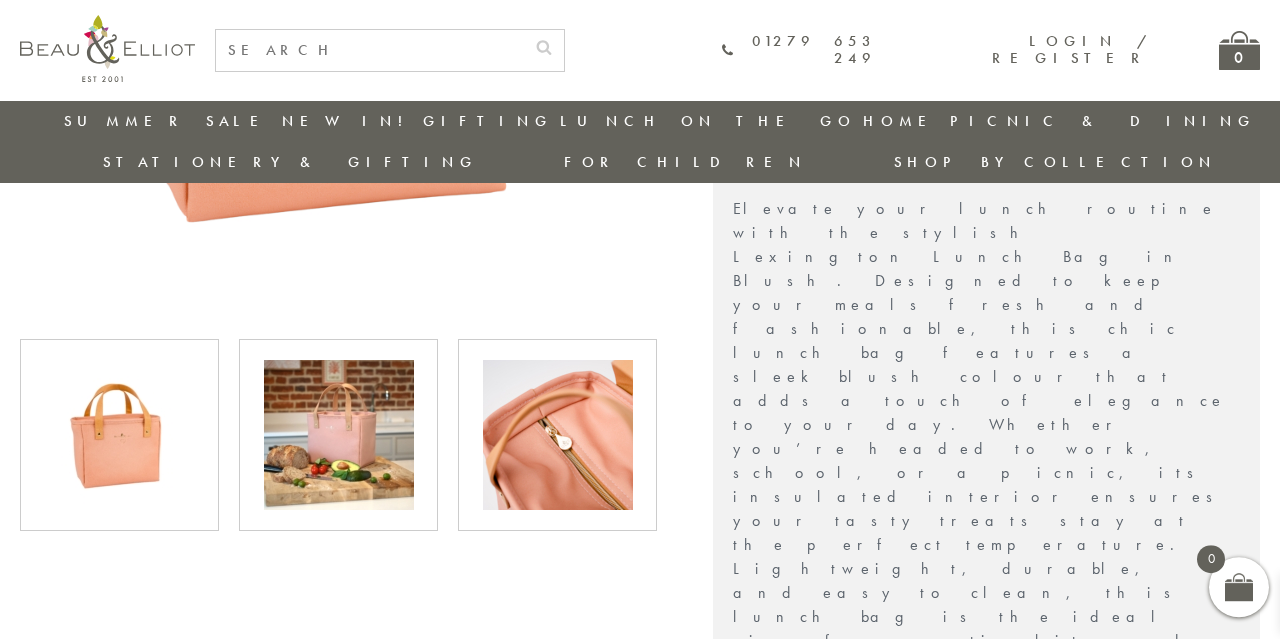 scroll, scrollTop: 584, scrollLeft: 0, axis: vertical 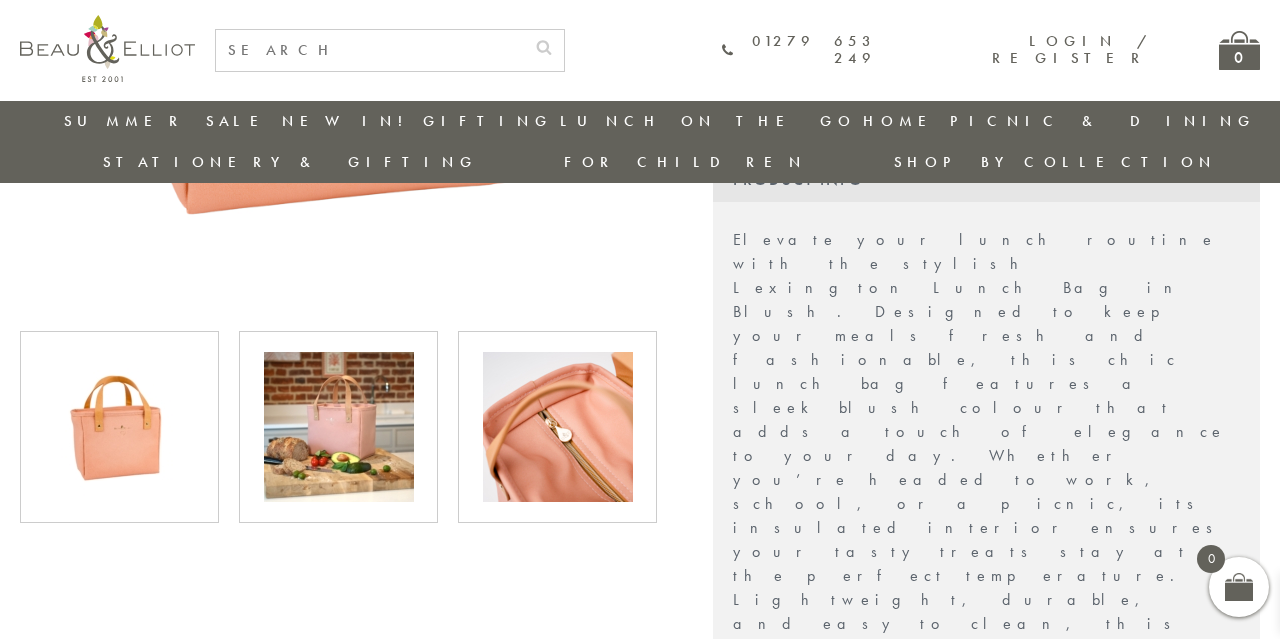 click at bounding box center [558, 427] 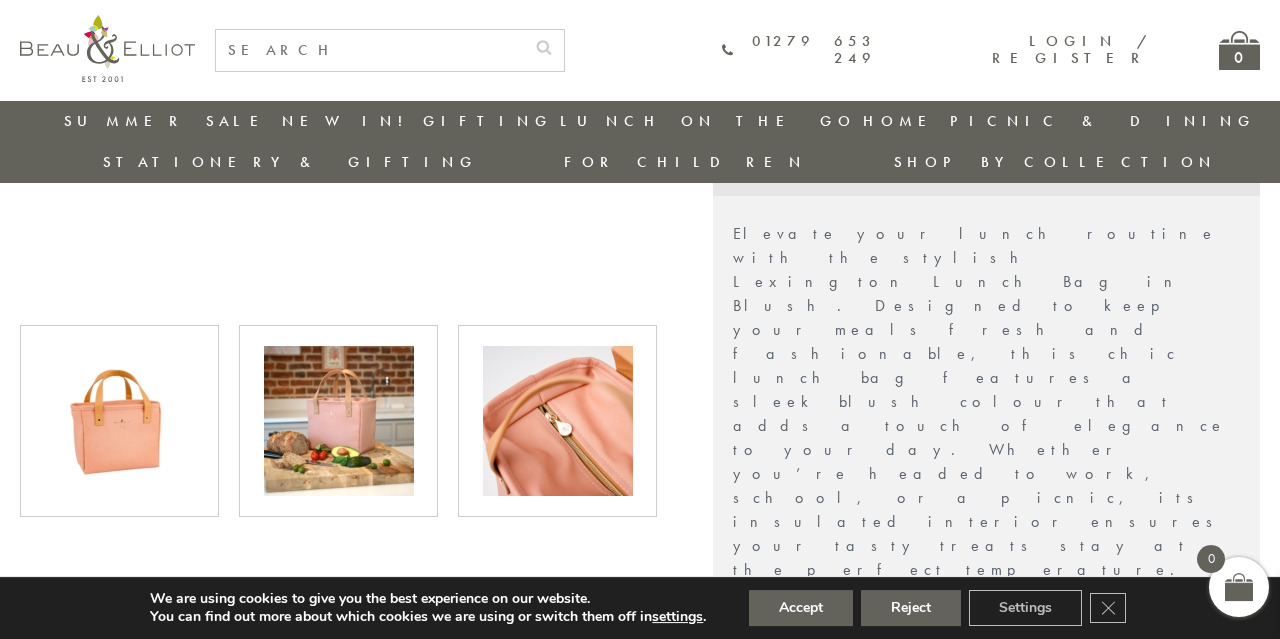 scroll, scrollTop: 688, scrollLeft: 0, axis: vertical 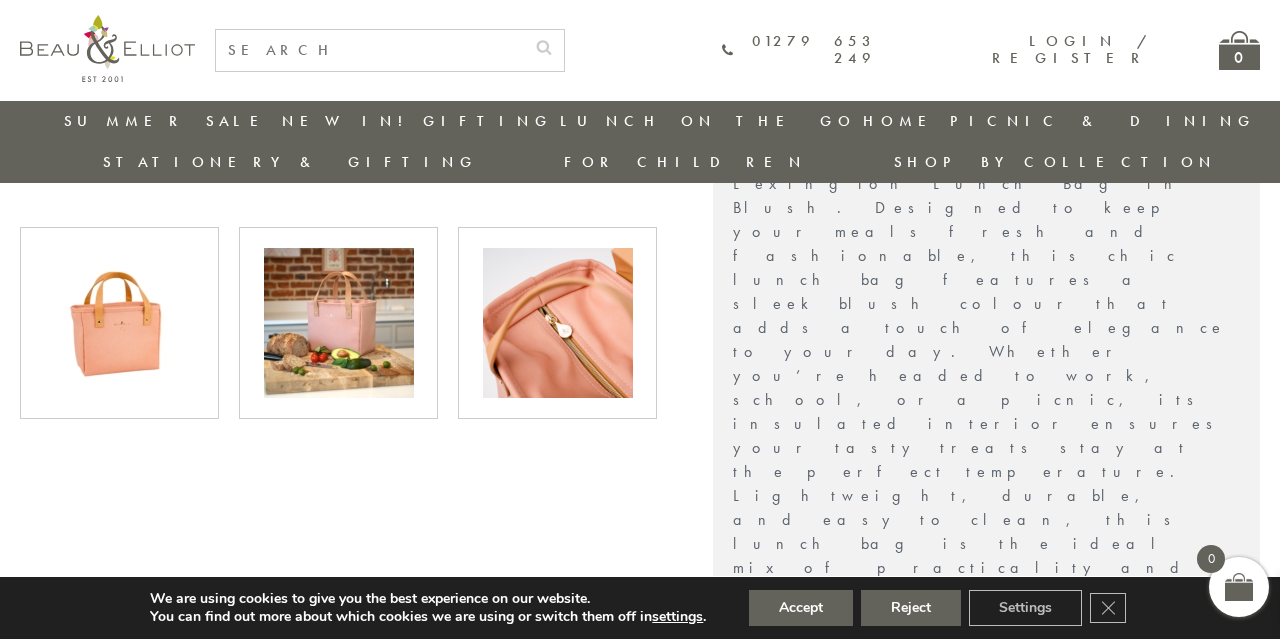 click at bounding box center [339, 323] 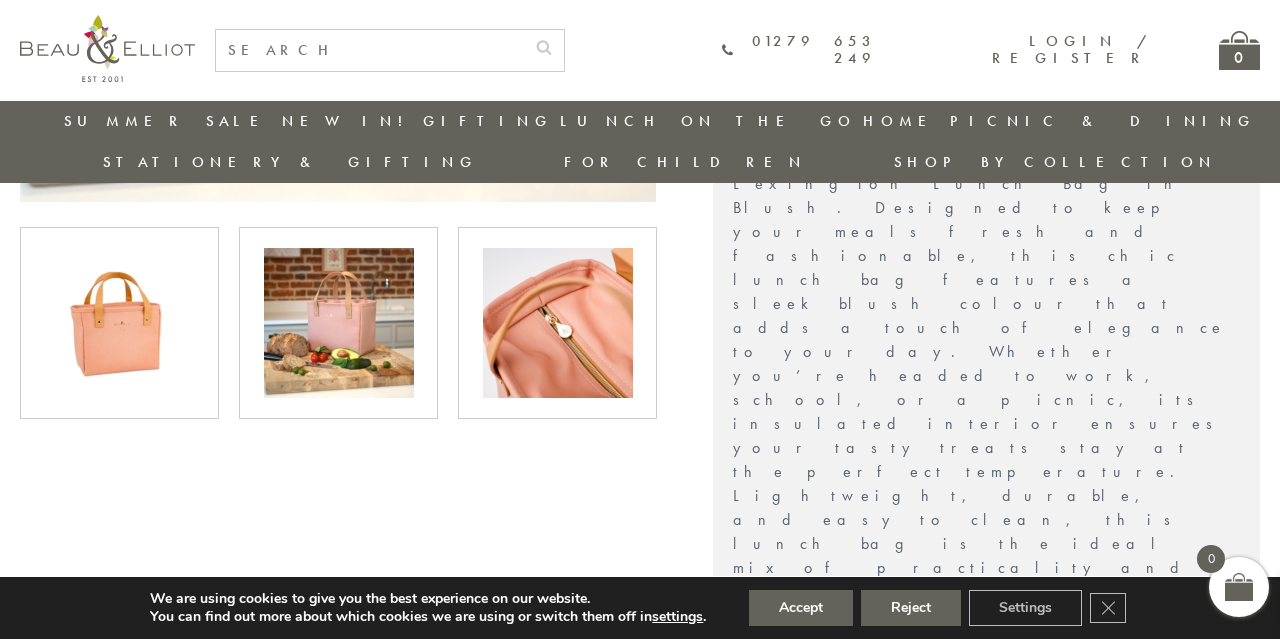 click at bounding box center (557, 323) 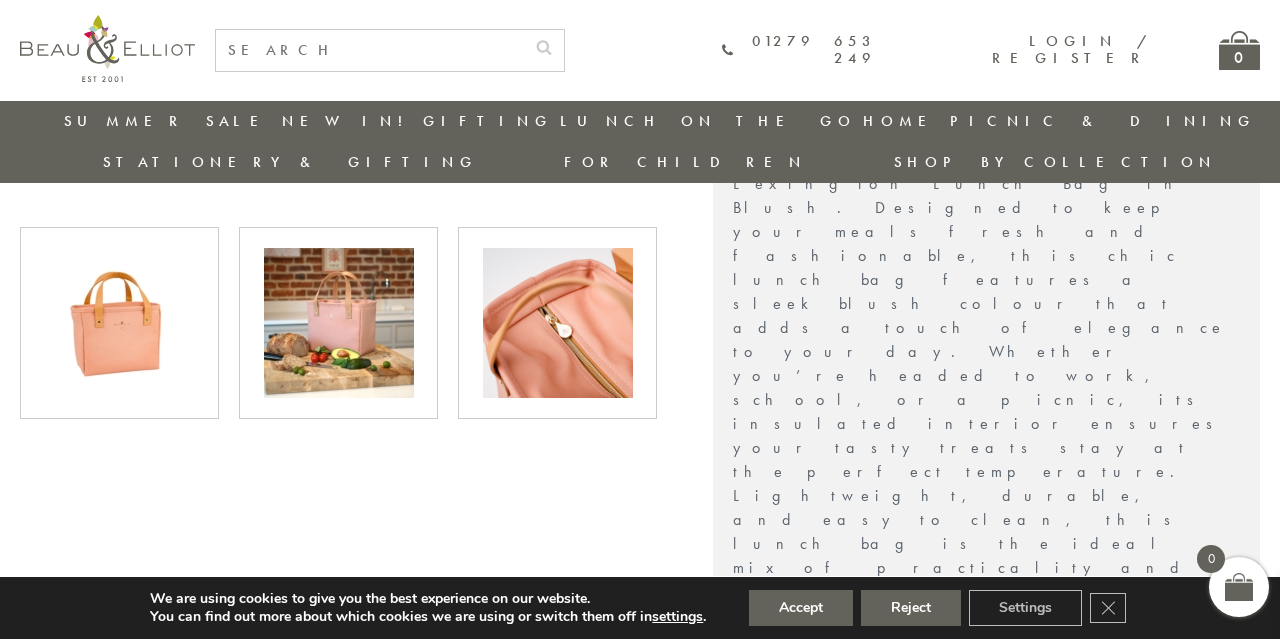 click at bounding box center [339, 323] 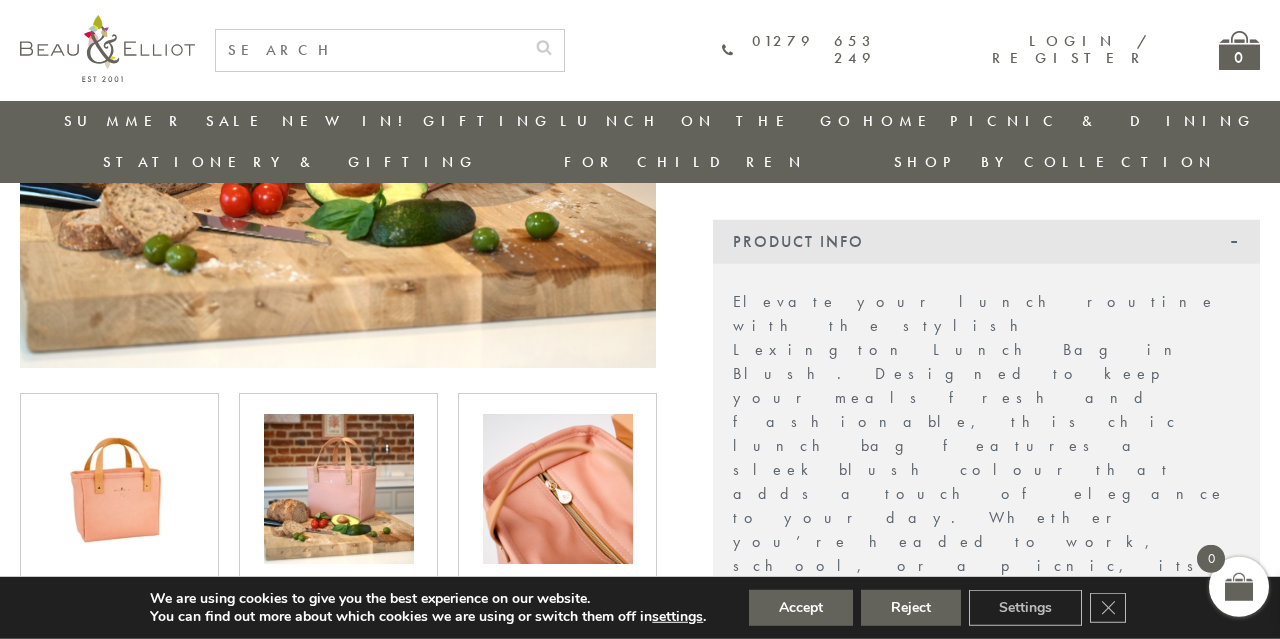 scroll, scrollTop: 584, scrollLeft: 0, axis: vertical 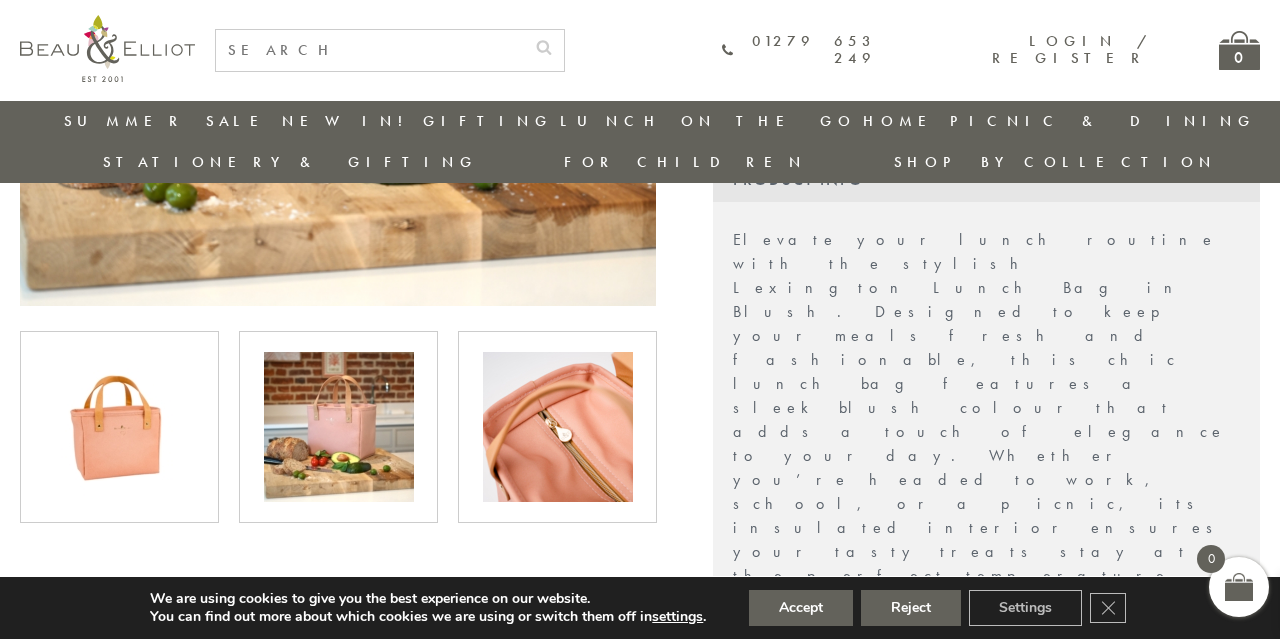 click at bounding box center [120, 427] 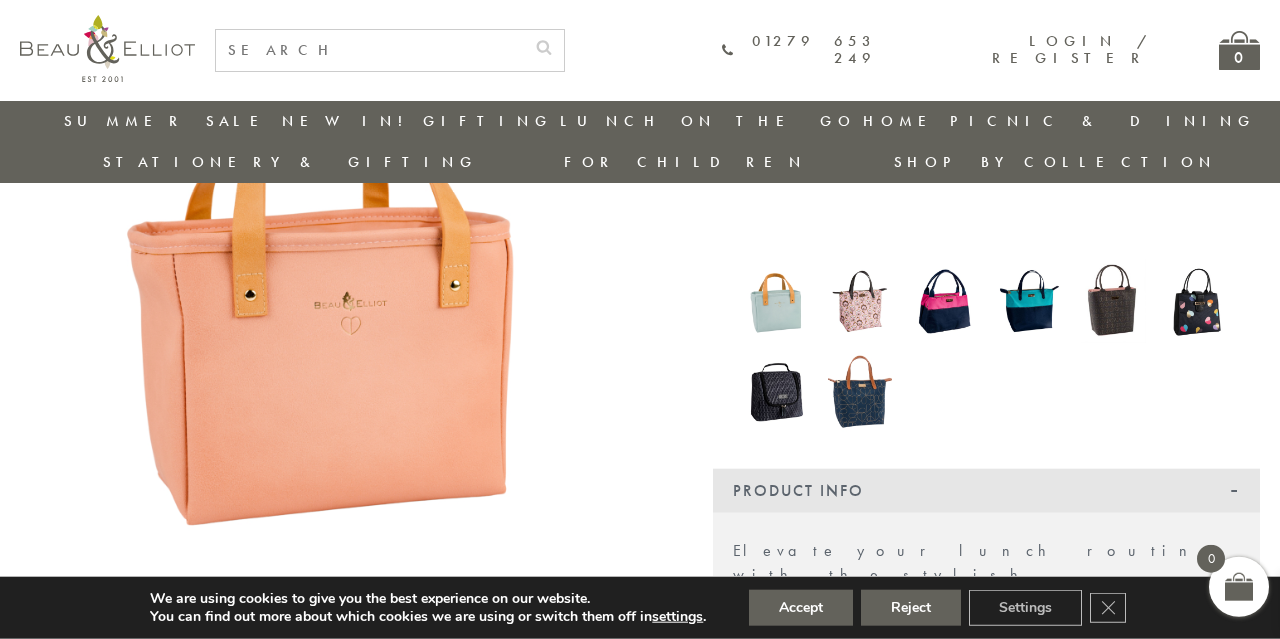 scroll, scrollTop: 272, scrollLeft: 0, axis: vertical 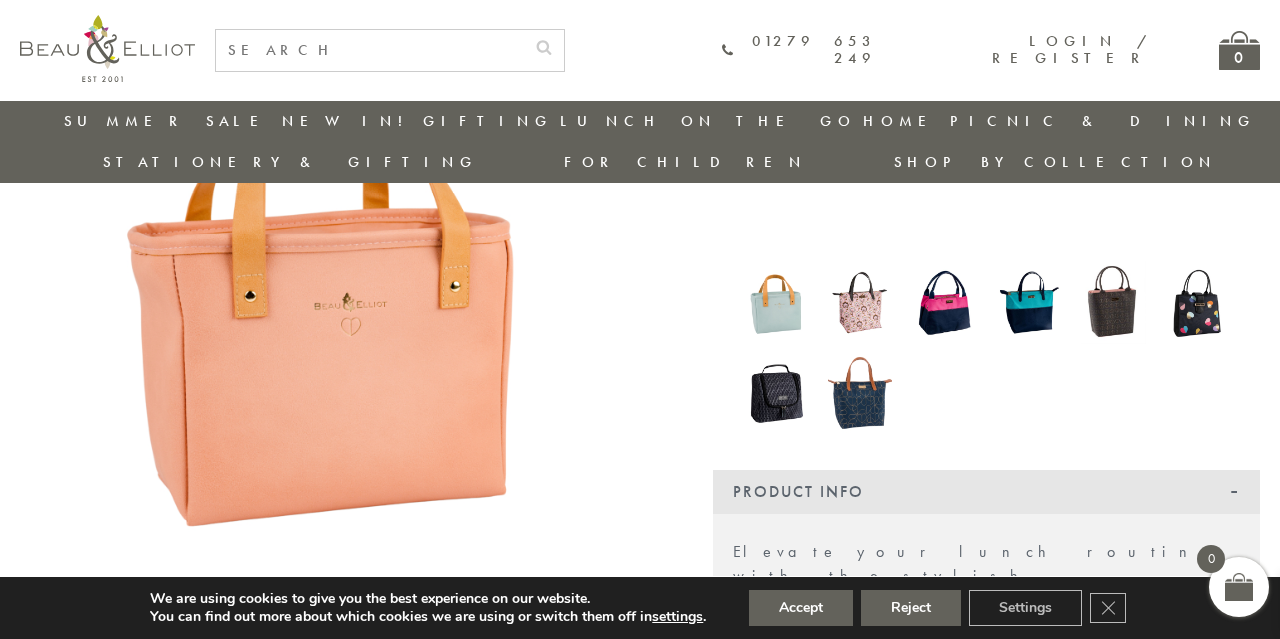 click at bounding box center (775, 303) 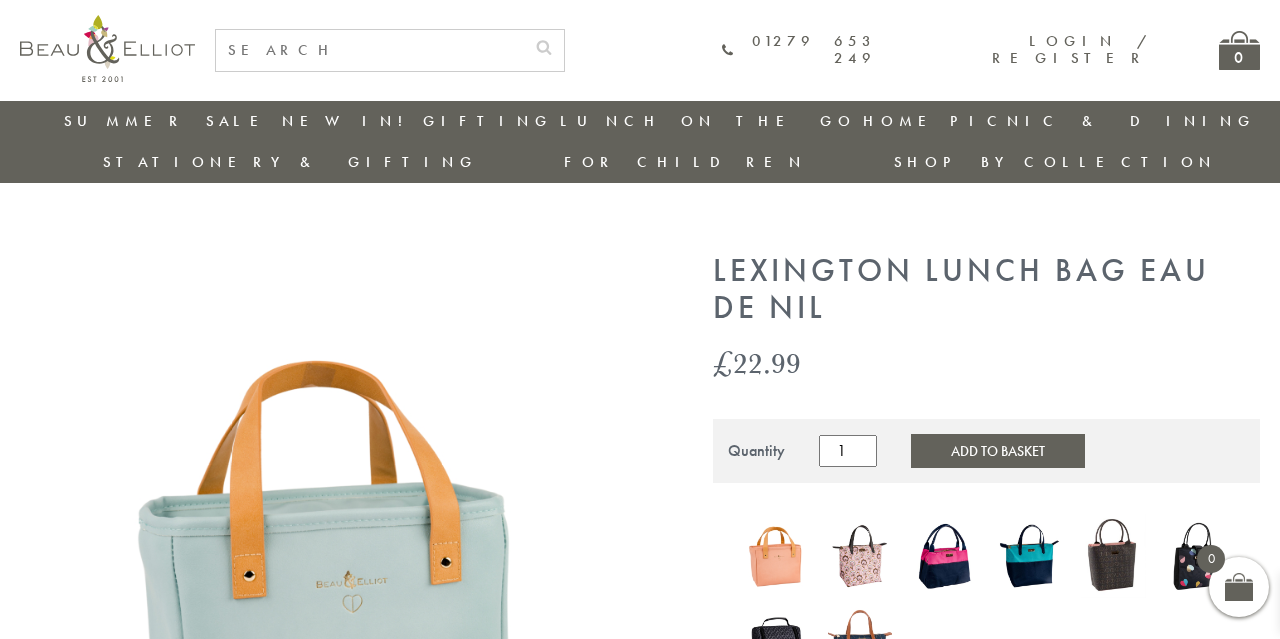 scroll, scrollTop: 169, scrollLeft: 0, axis: vertical 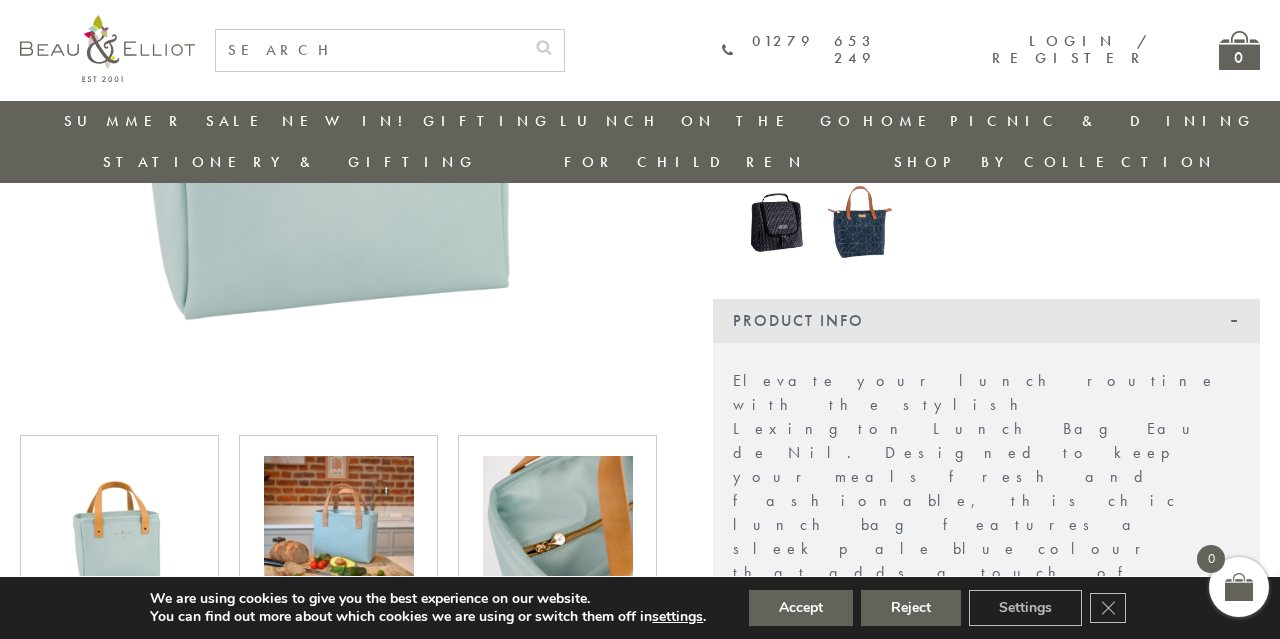 click at bounding box center (339, 531) 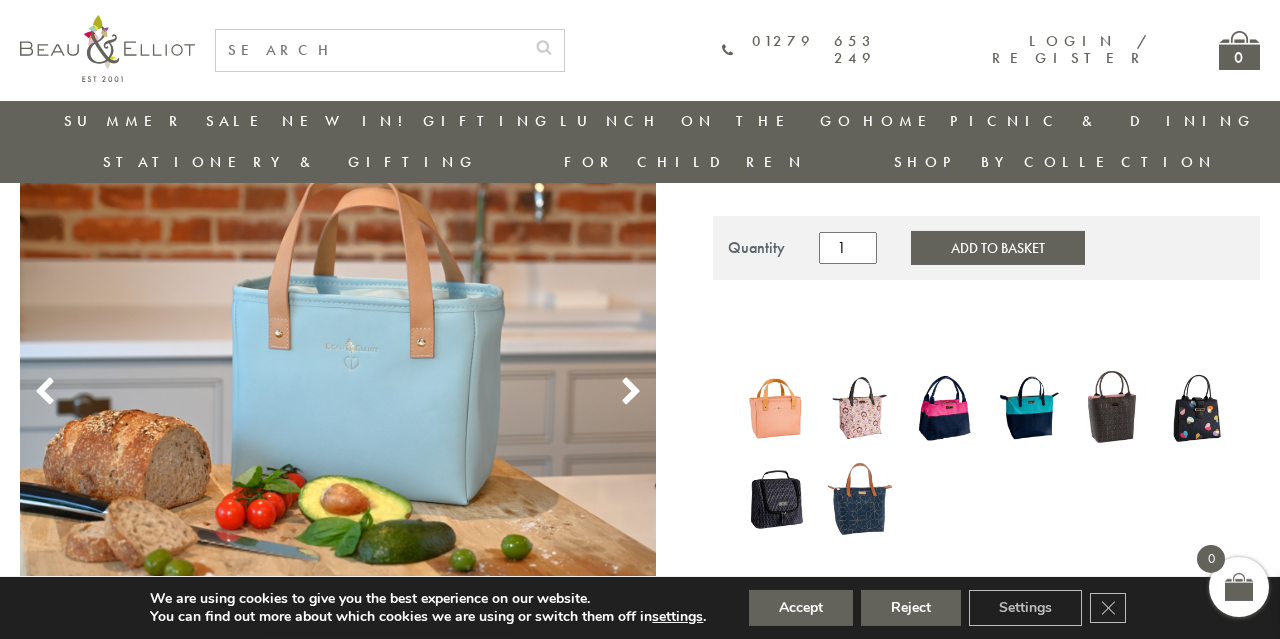 scroll, scrollTop: 168, scrollLeft: 0, axis: vertical 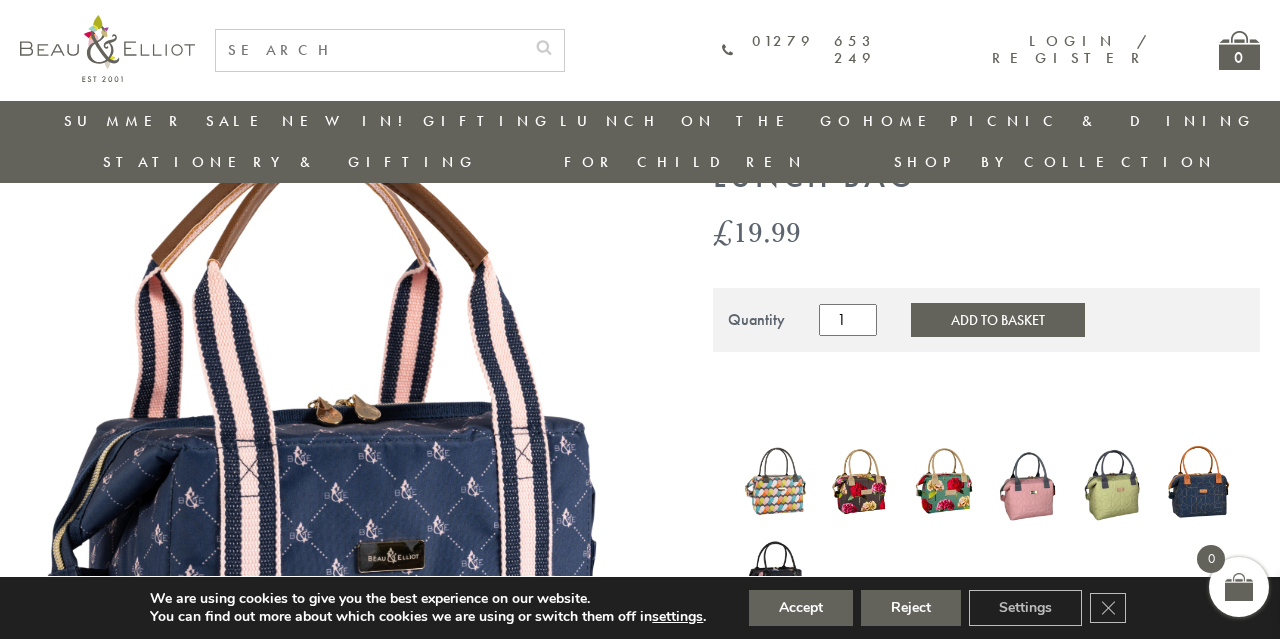 click at bounding box center [1029, 482] 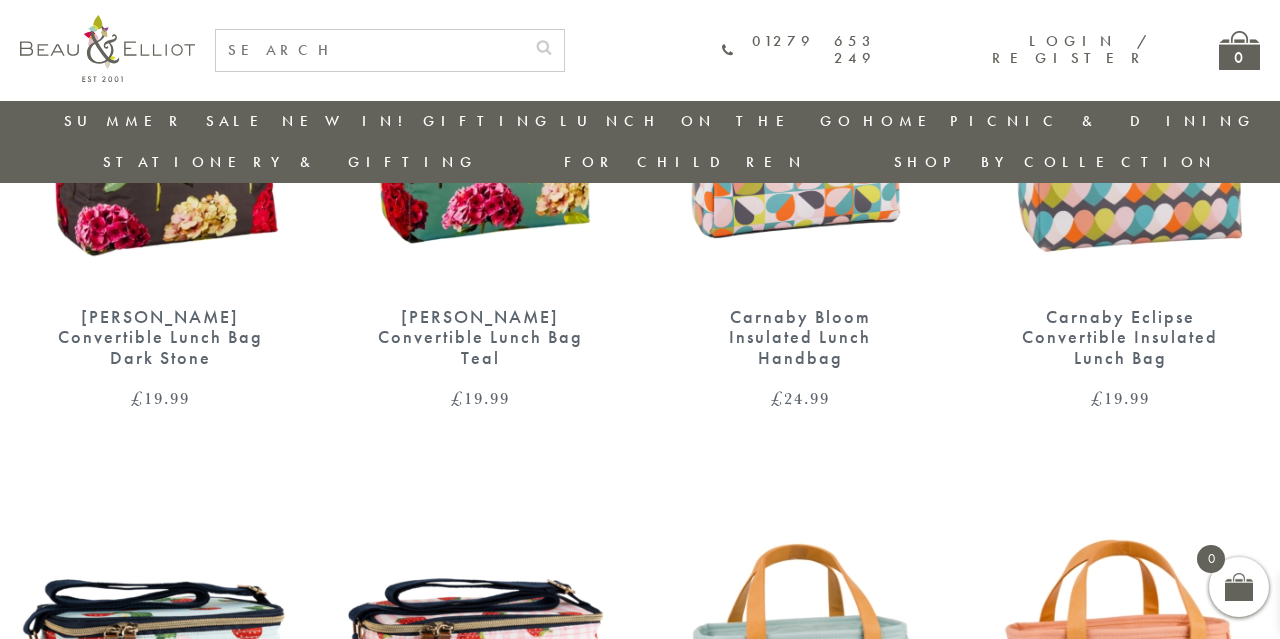 scroll, scrollTop: 1414, scrollLeft: 0, axis: vertical 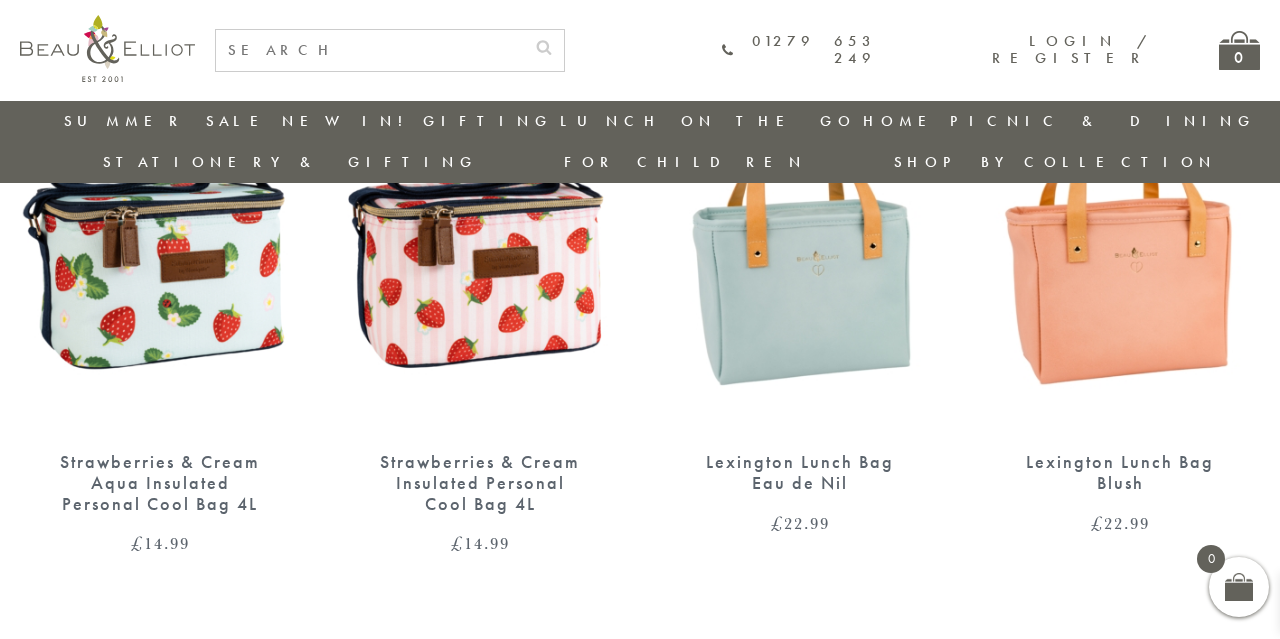 click at bounding box center (480, 251) 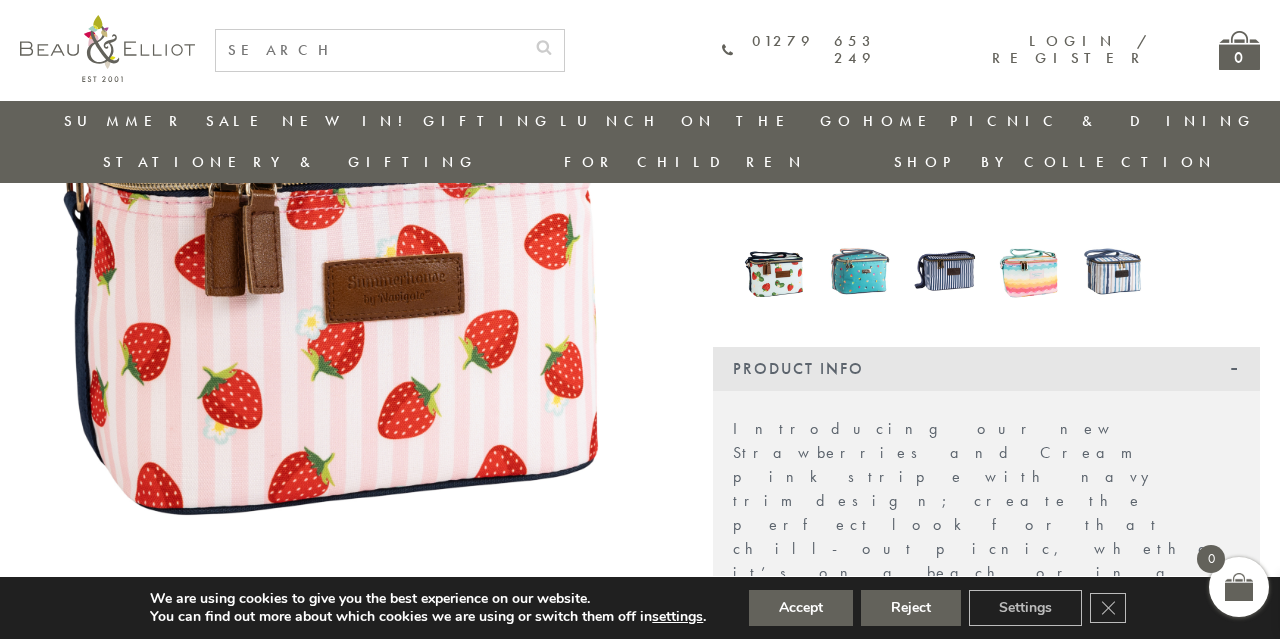 scroll, scrollTop: 896, scrollLeft: 0, axis: vertical 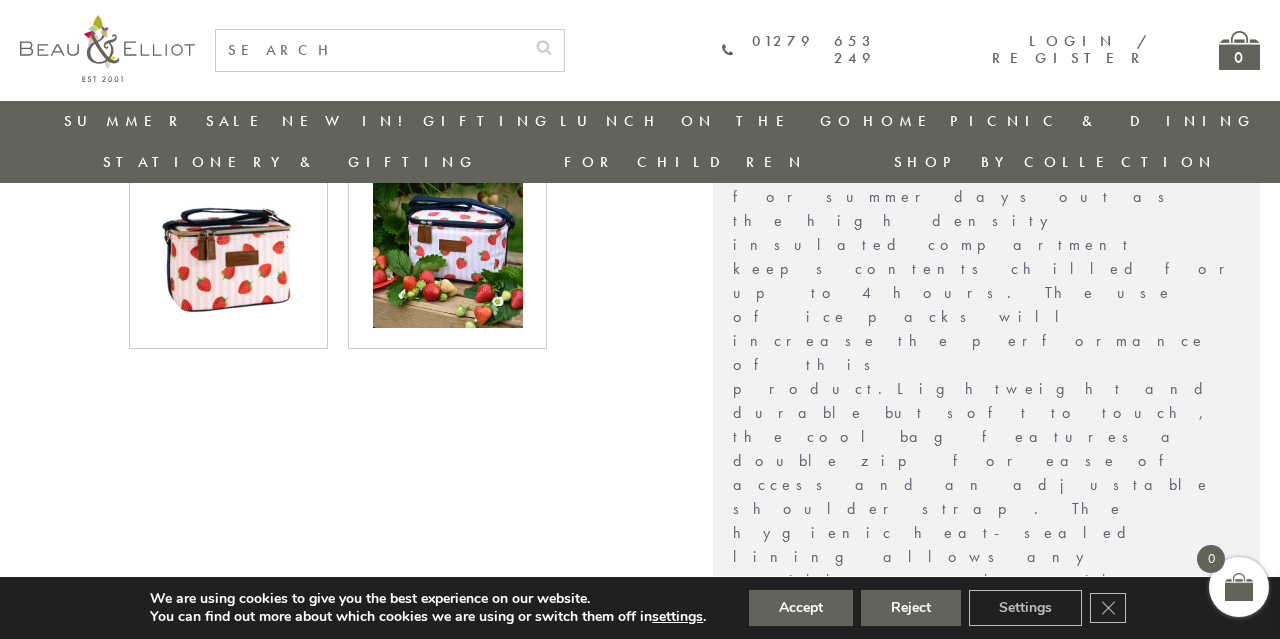 click at bounding box center [448, 253] 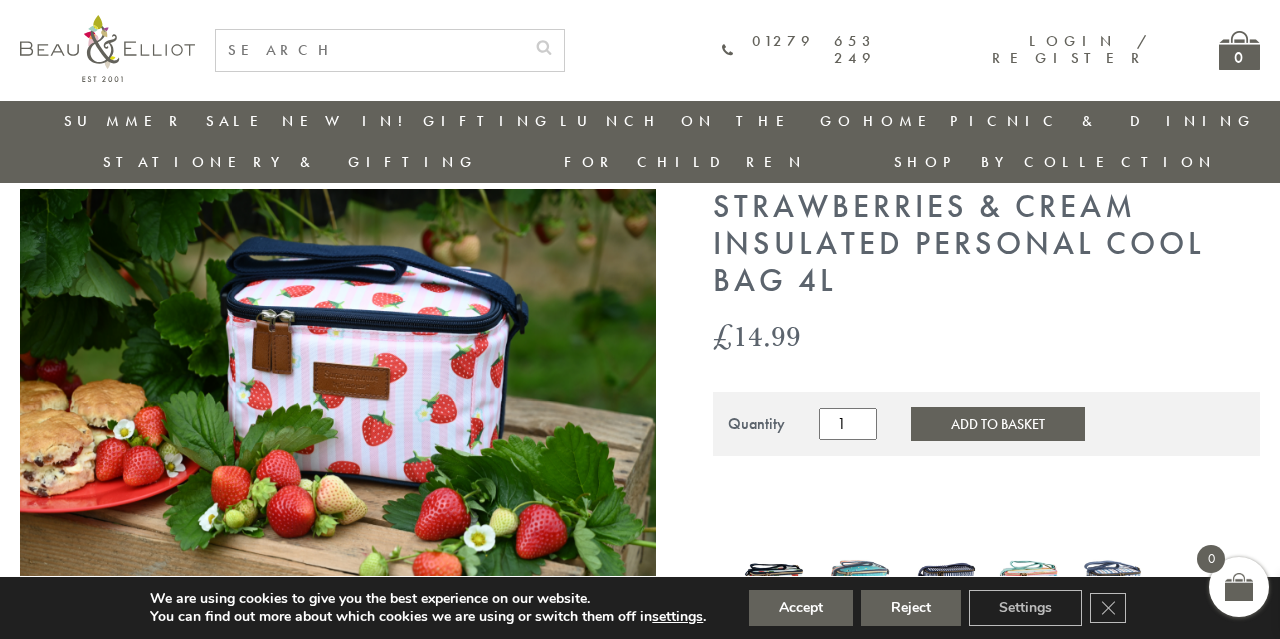 scroll, scrollTop: 0, scrollLeft: 0, axis: both 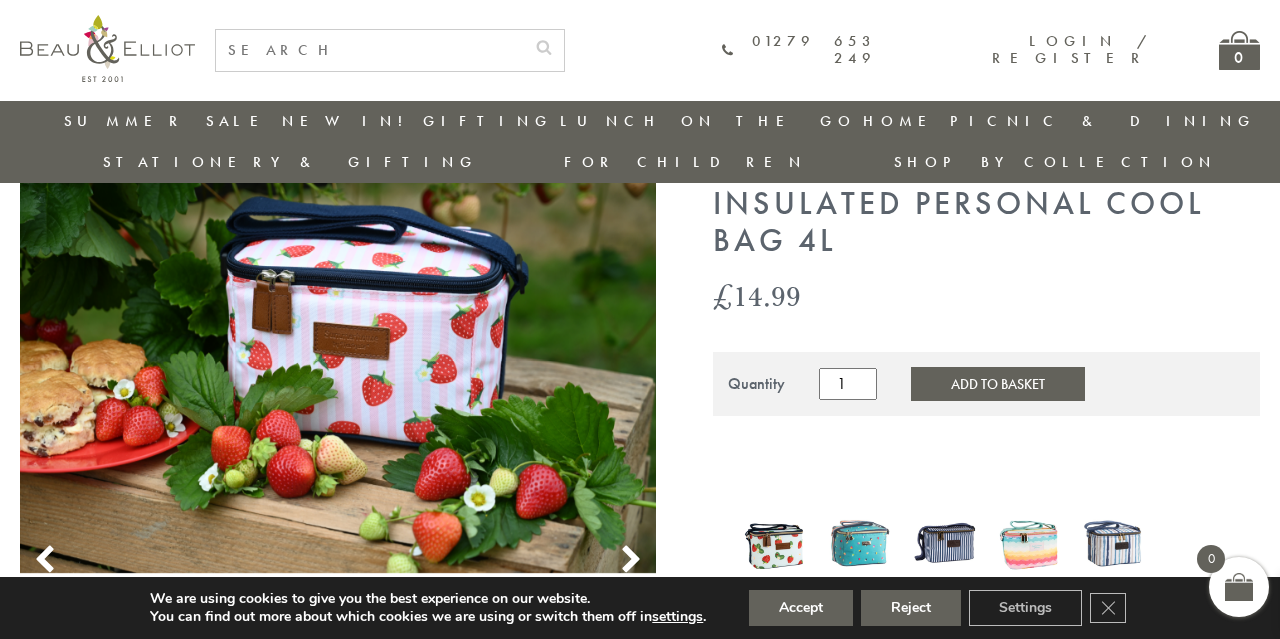 click on "Strawberries & Cream Insulated Personal Cool Bag 4L
£ 14.99
Quantity
Strawberries & Cream Insulated Personal Cool Bag 4L quantity
1
Add to Basket" at bounding box center [986, 1254] 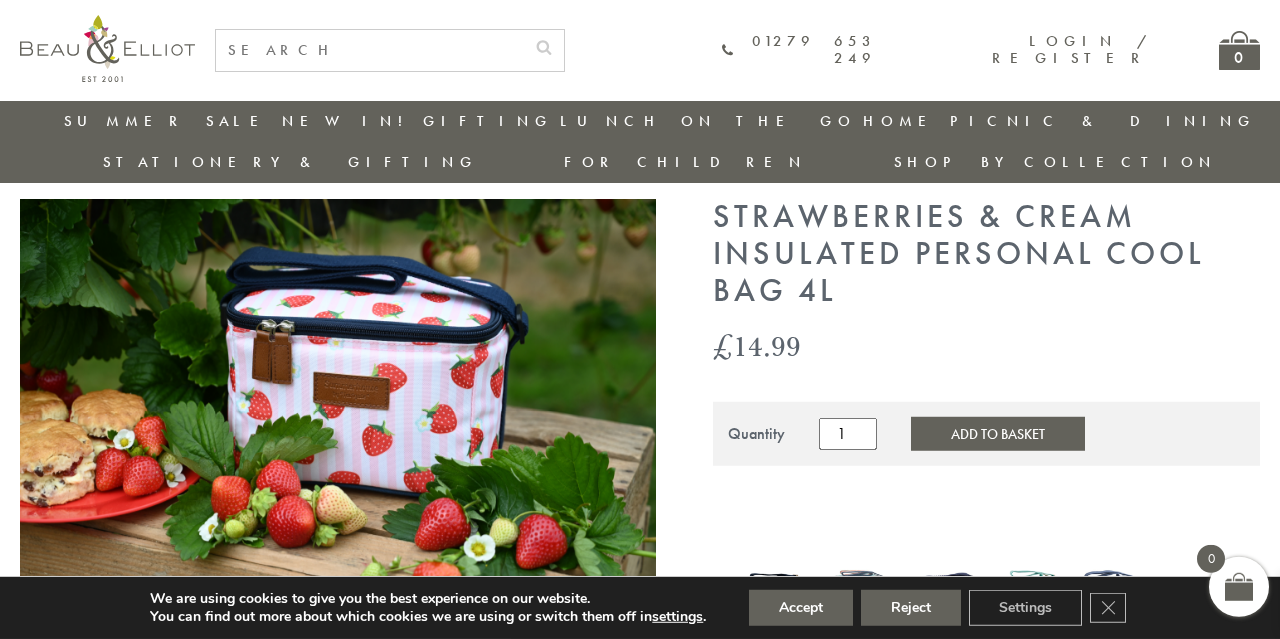 scroll, scrollTop: 0, scrollLeft: 0, axis: both 